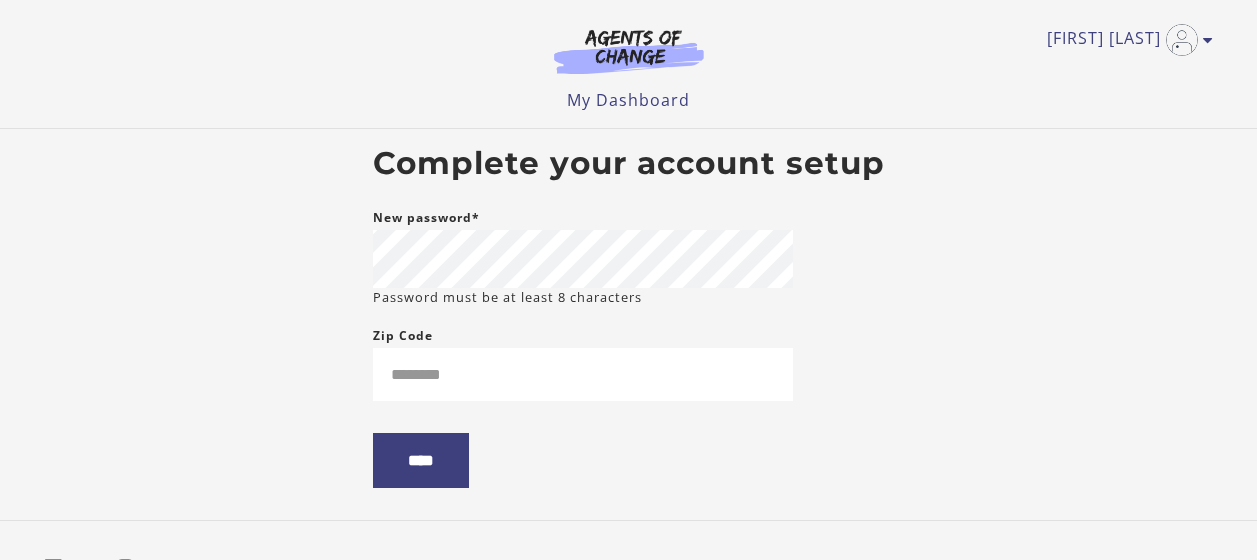 scroll, scrollTop: 0, scrollLeft: 0, axis: both 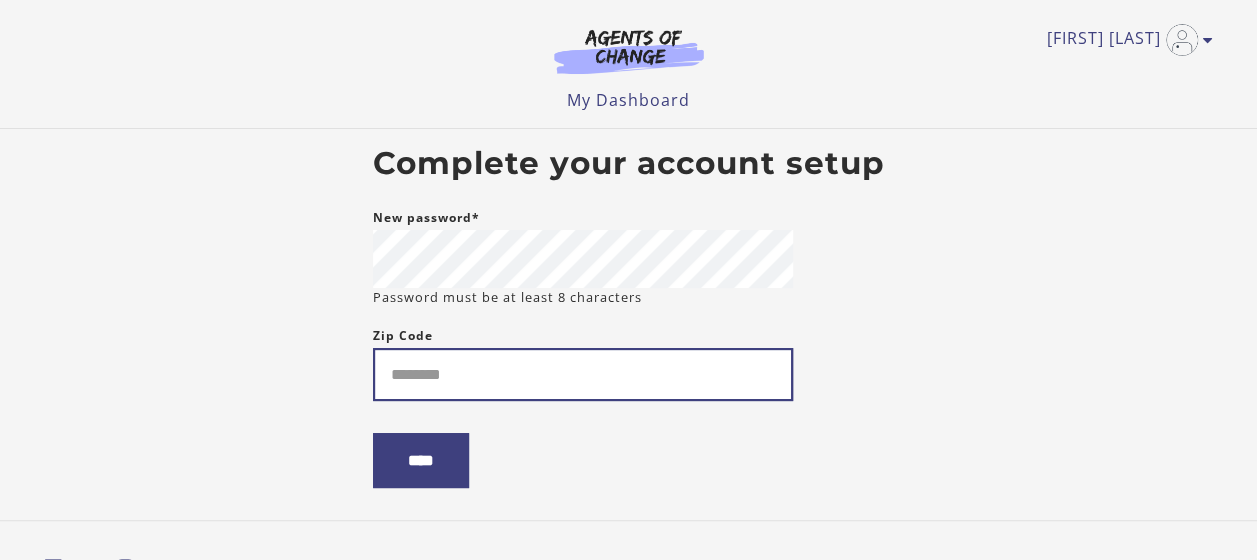 click on "Zip Code" at bounding box center (583, 374) 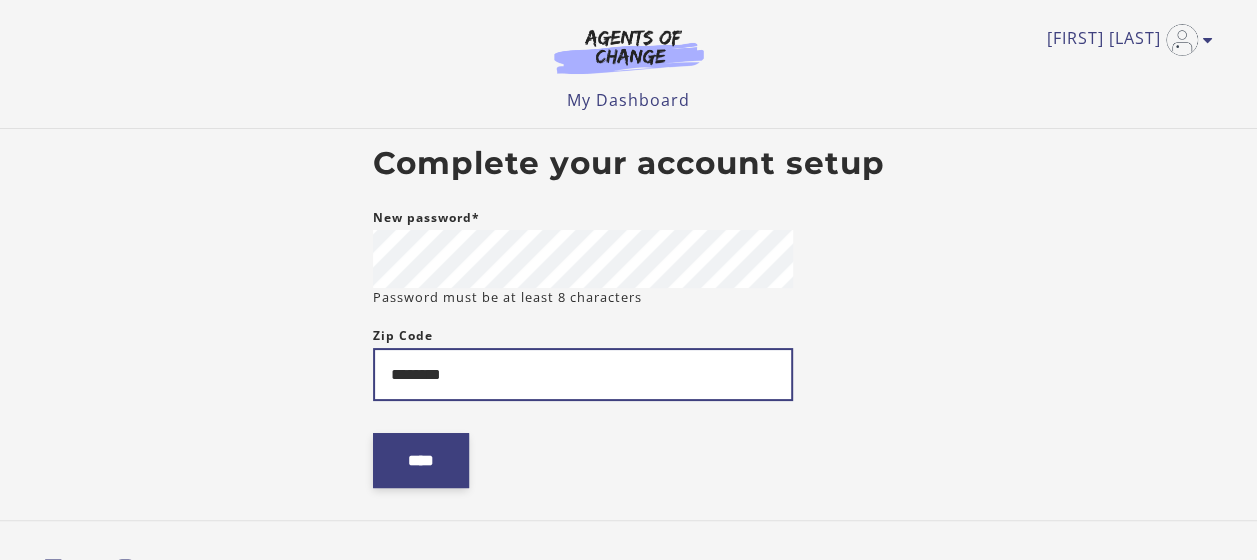 type on "********" 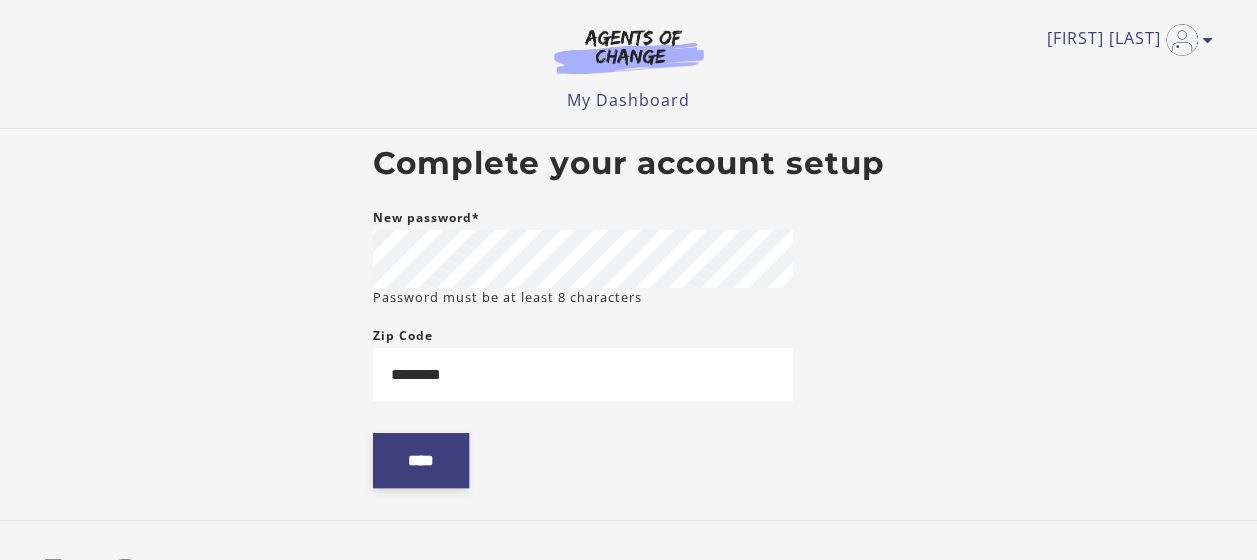 click on "****" at bounding box center (421, 460) 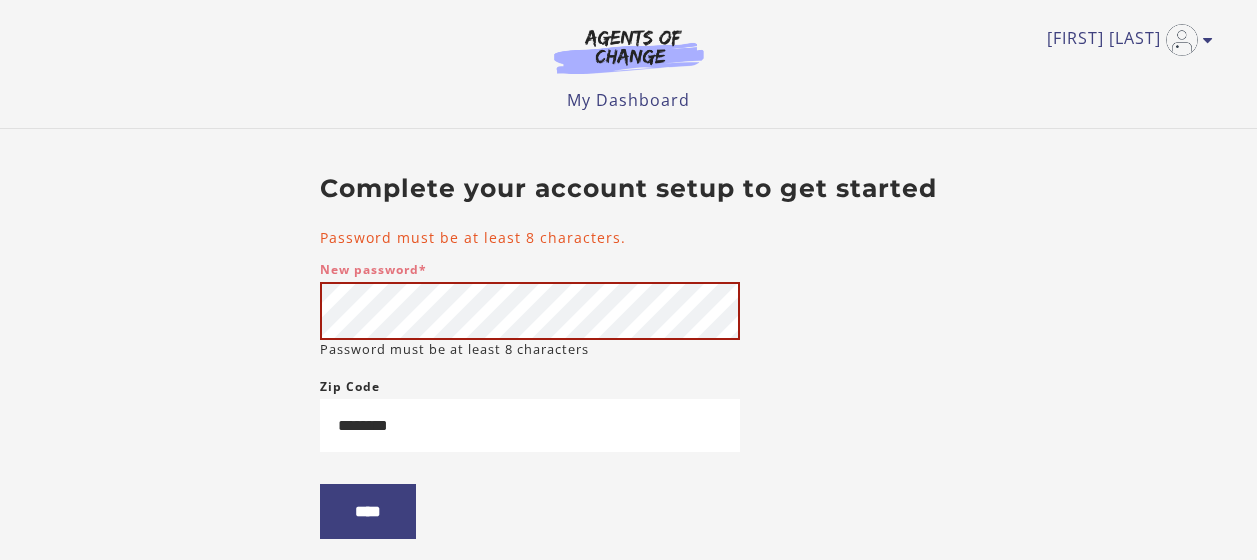 scroll, scrollTop: 0, scrollLeft: 0, axis: both 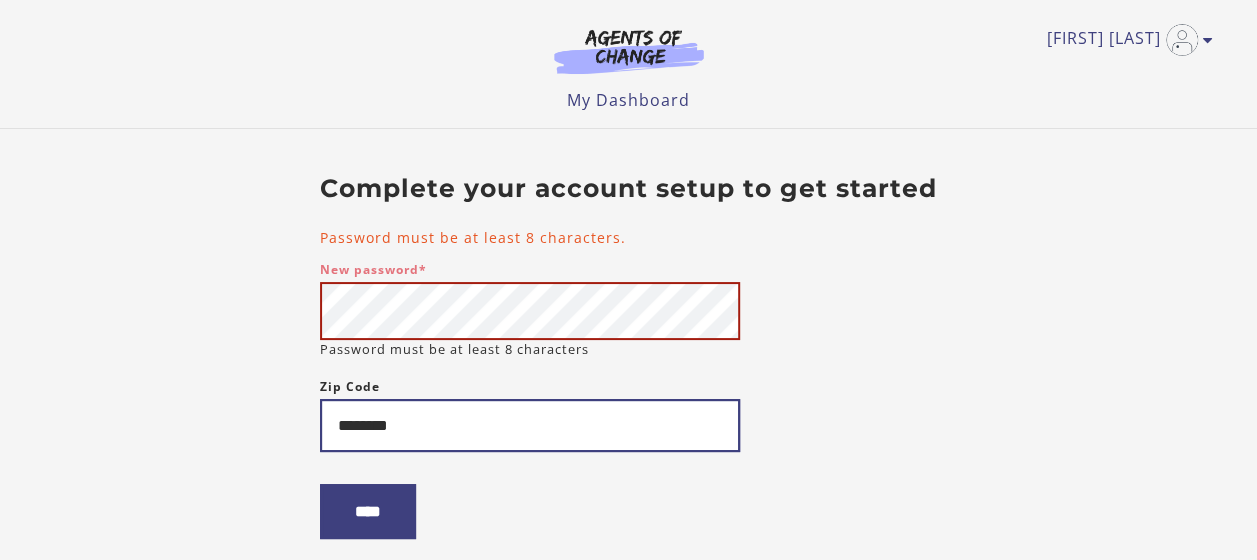 click on "********" at bounding box center (530, 425) 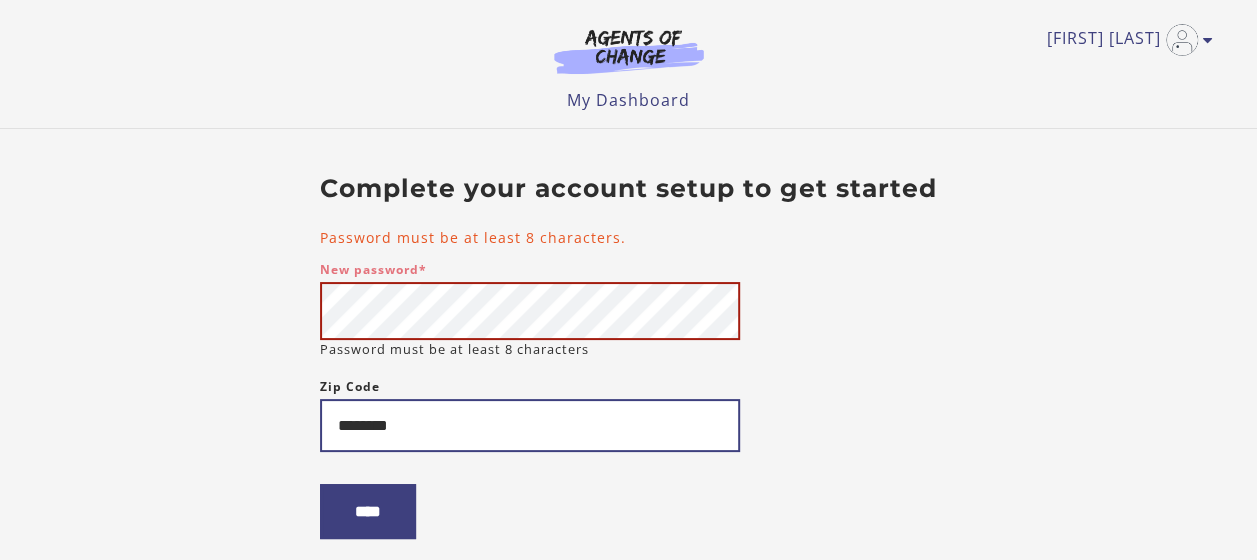 drag, startPoint x: 441, startPoint y: 440, endPoint x: 213, endPoint y: 429, distance: 228.2652 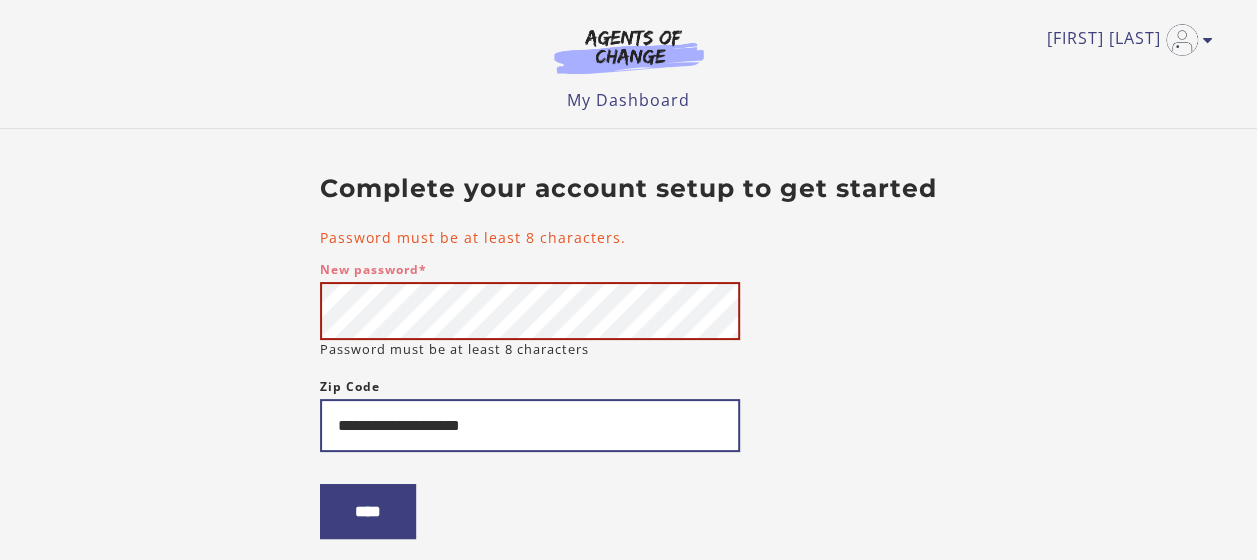 type on "**********" 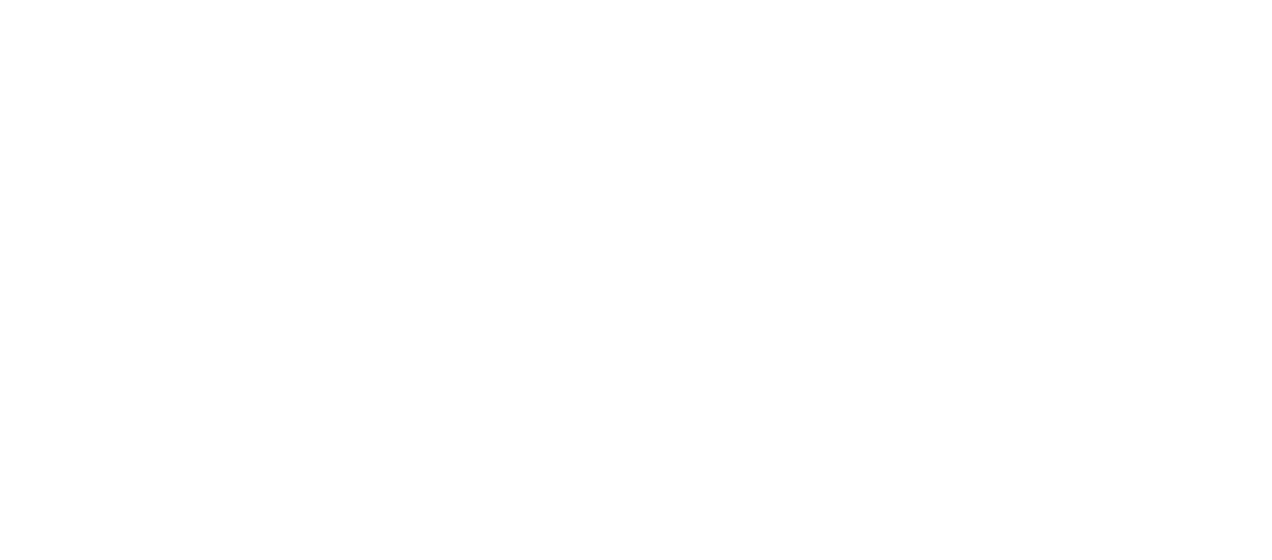 scroll, scrollTop: 0, scrollLeft: 0, axis: both 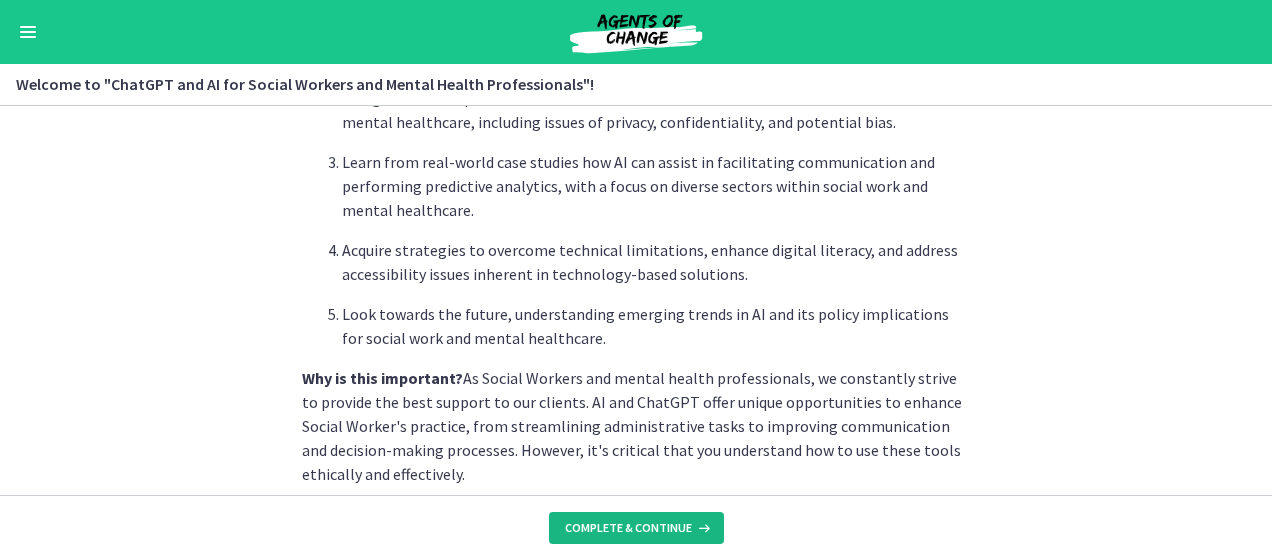 click on "Complete & continue" at bounding box center [628, 528] 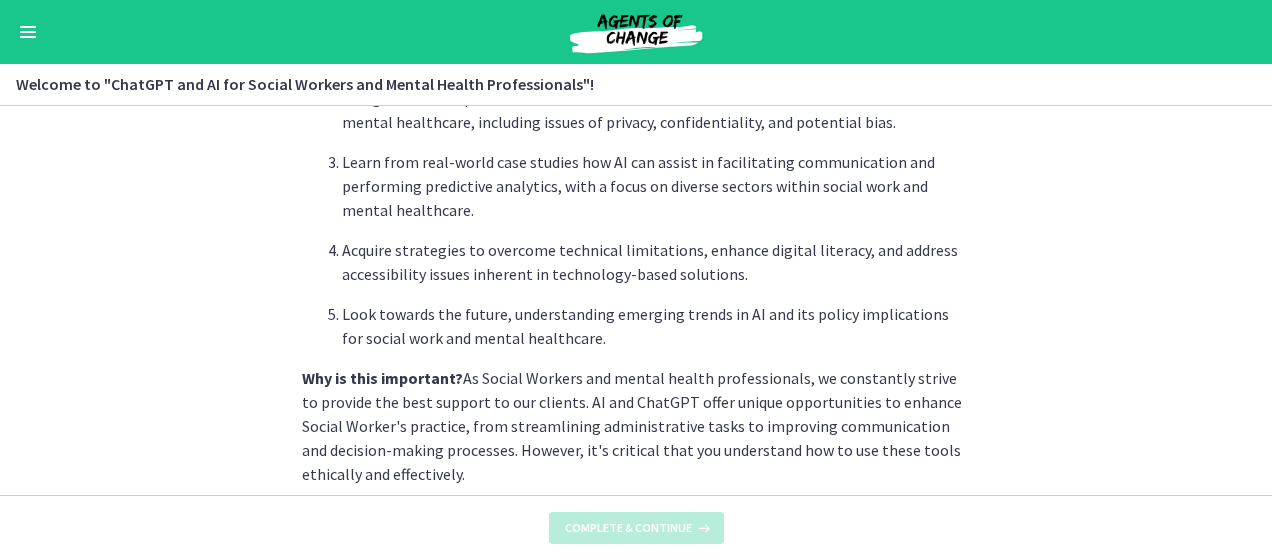 scroll, scrollTop: 0, scrollLeft: 0, axis: both 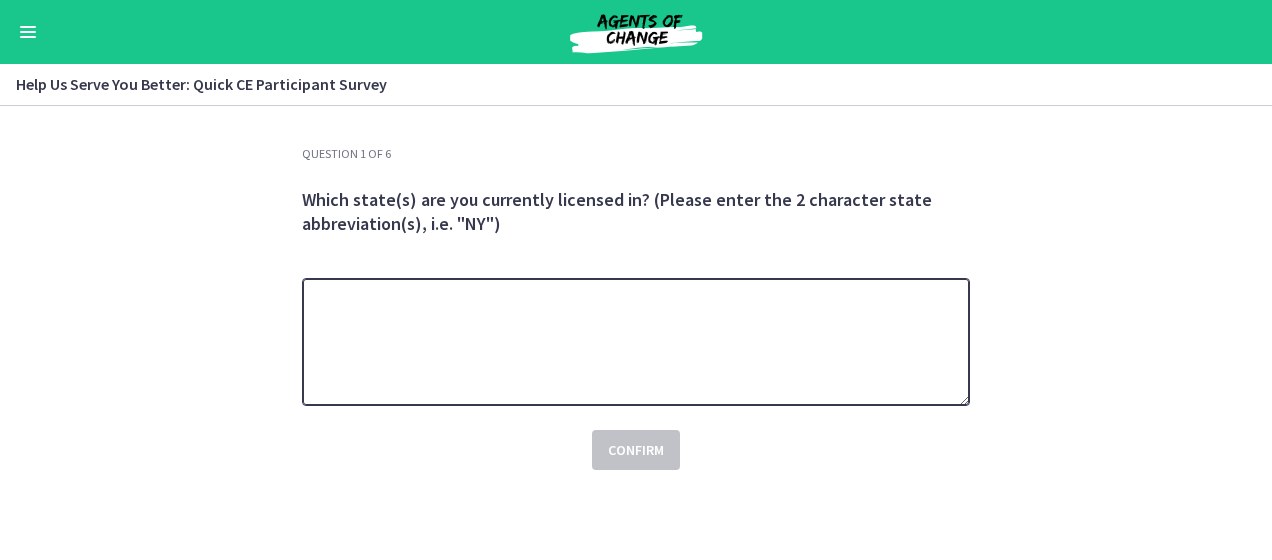 click at bounding box center (636, 342) 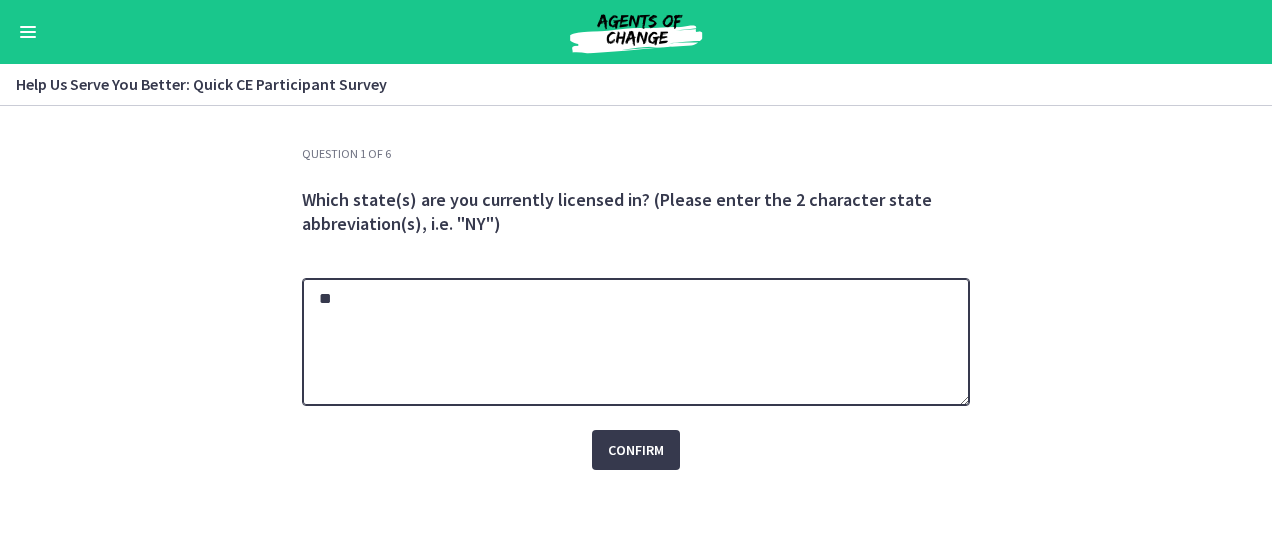 type on "**" 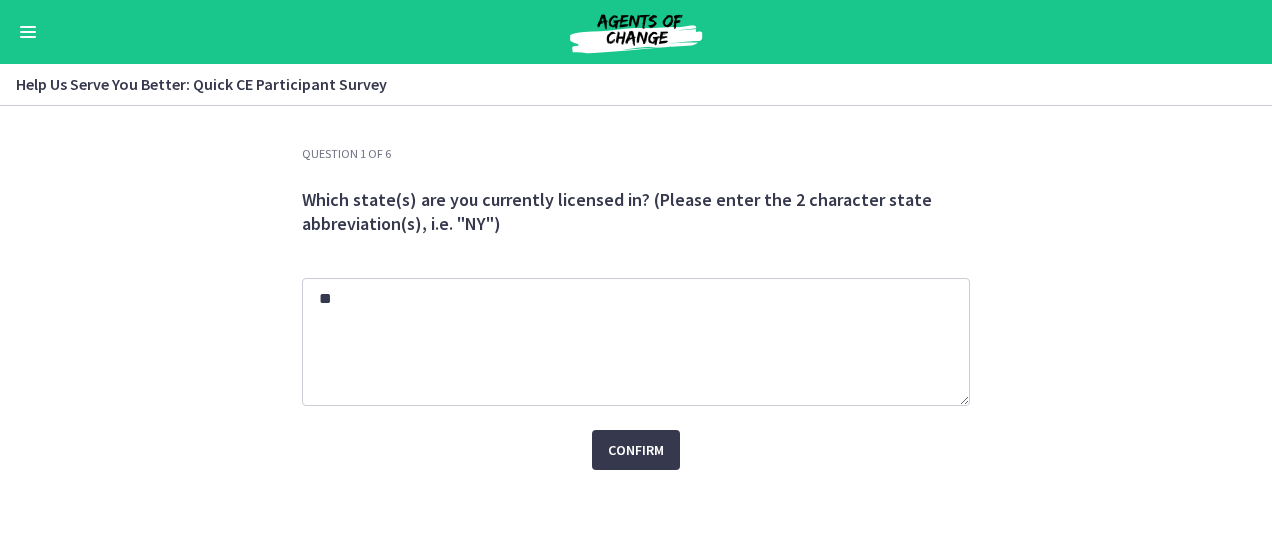 click on "Question   1   of   6
Which state(s) are you currently licensed in? (Please enter the 2 character state abbreviation(s), i.e. "NY")
**
Confirm" 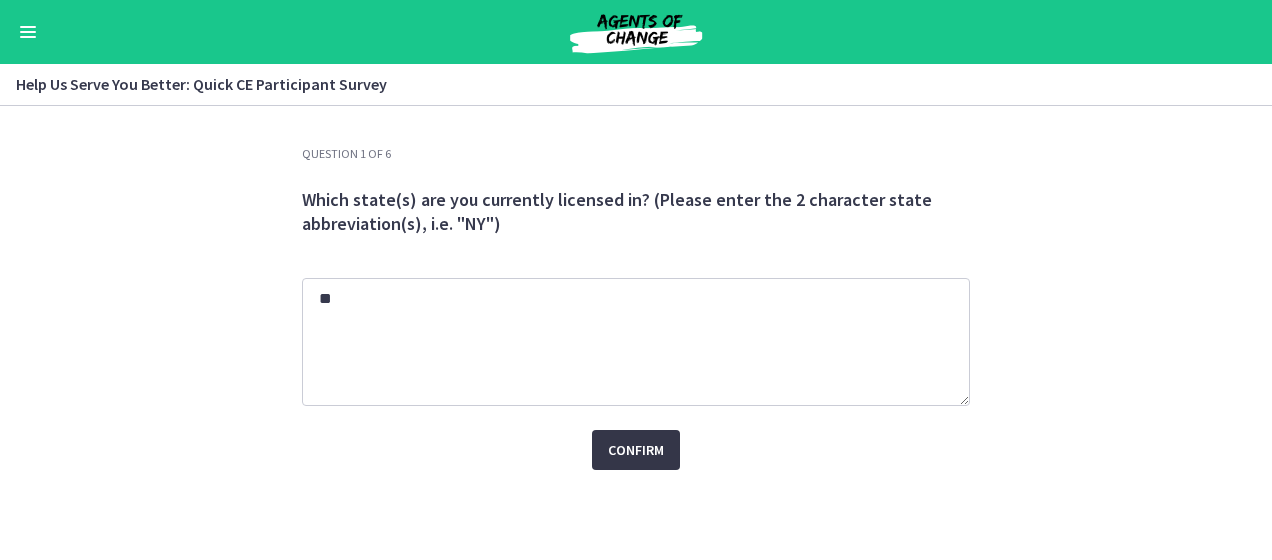 click on "Confirm" at bounding box center (636, 450) 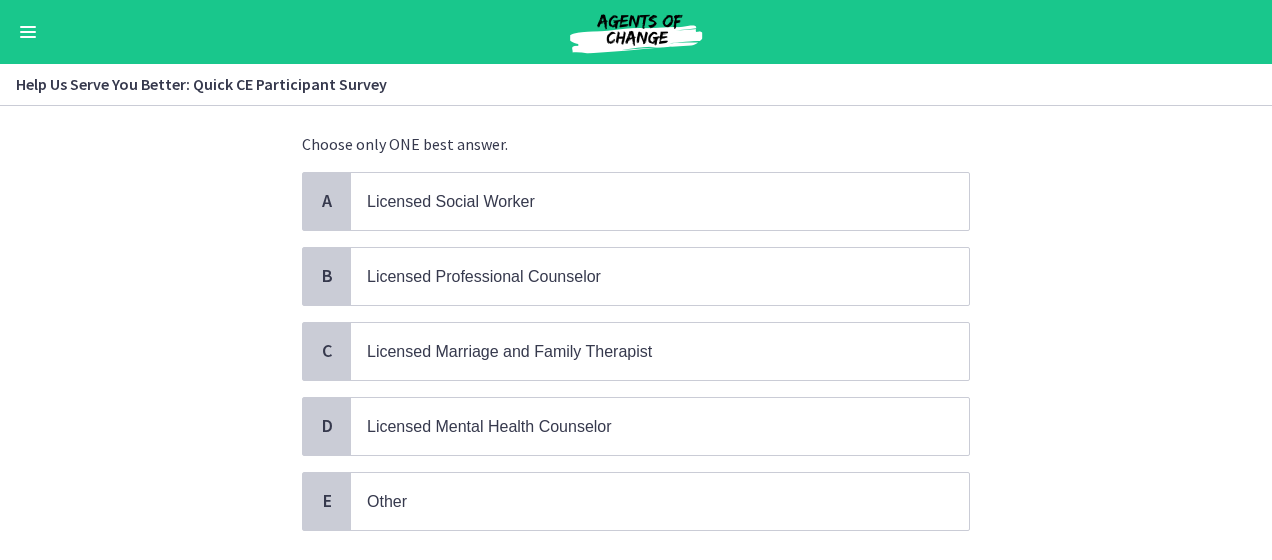scroll, scrollTop: 124, scrollLeft: 0, axis: vertical 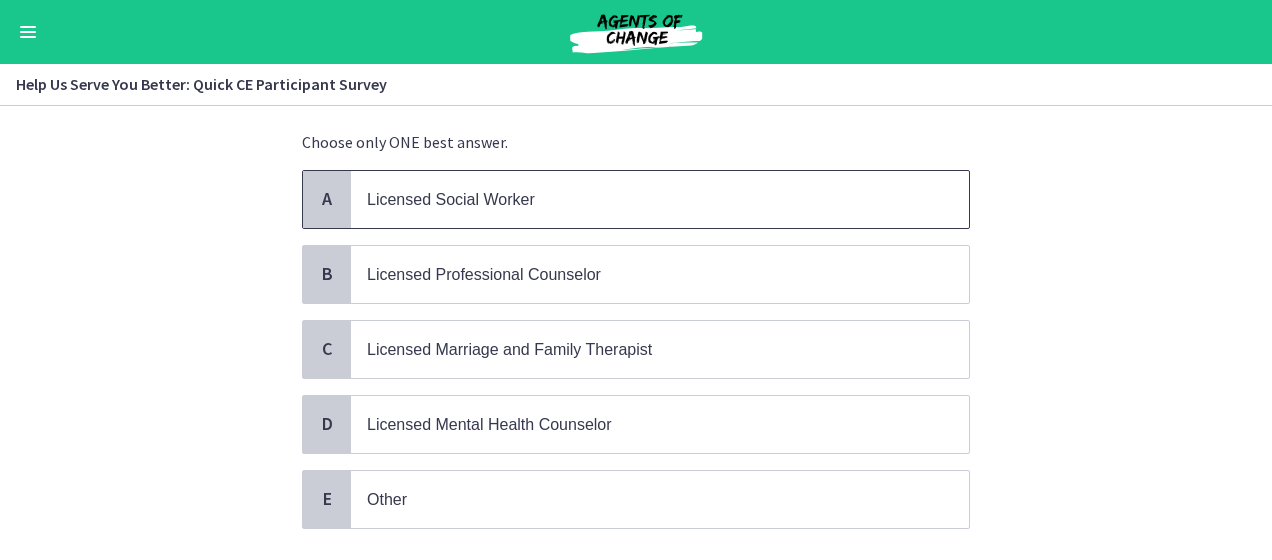 click on "Licensed Social Worker" at bounding box center [660, 199] 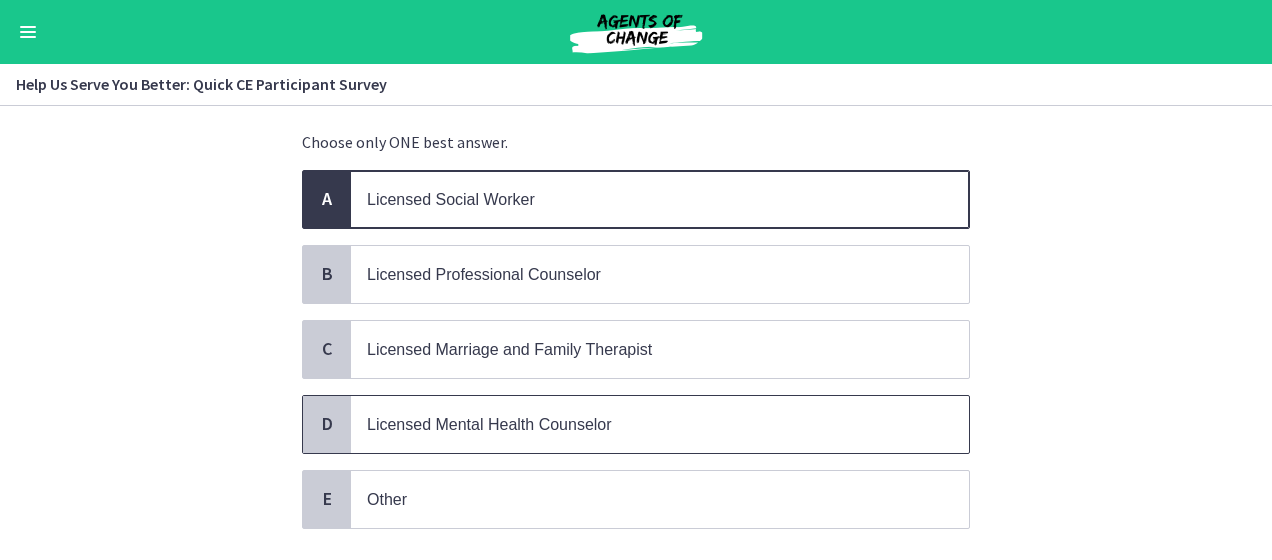 scroll, scrollTop: 244, scrollLeft: 0, axis: vertical 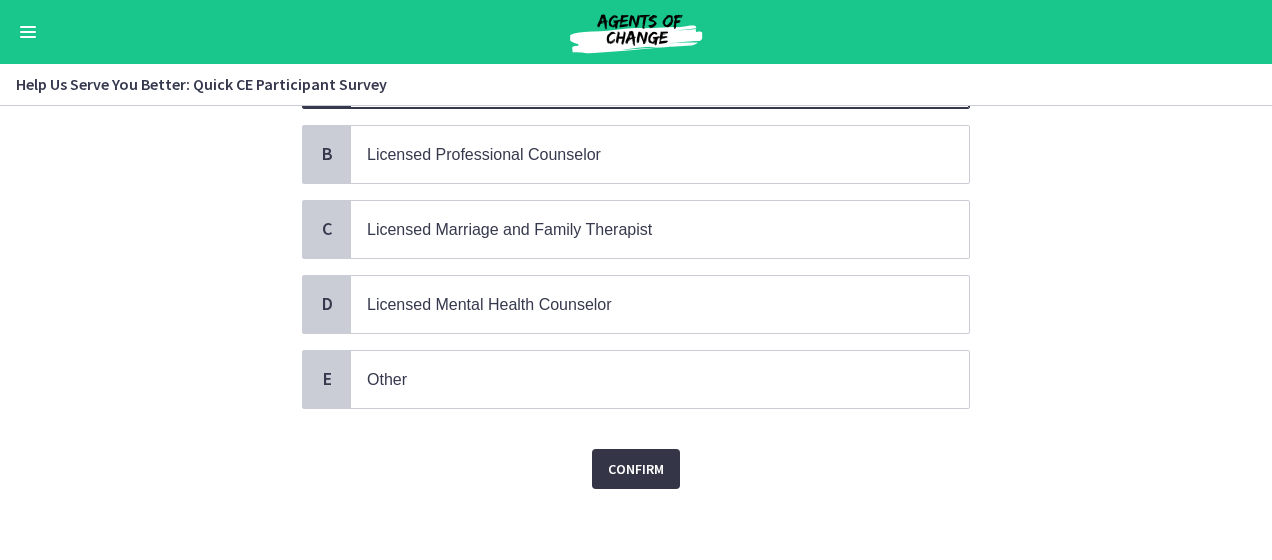 click on "Confirm" at bounding box center (636, 469) 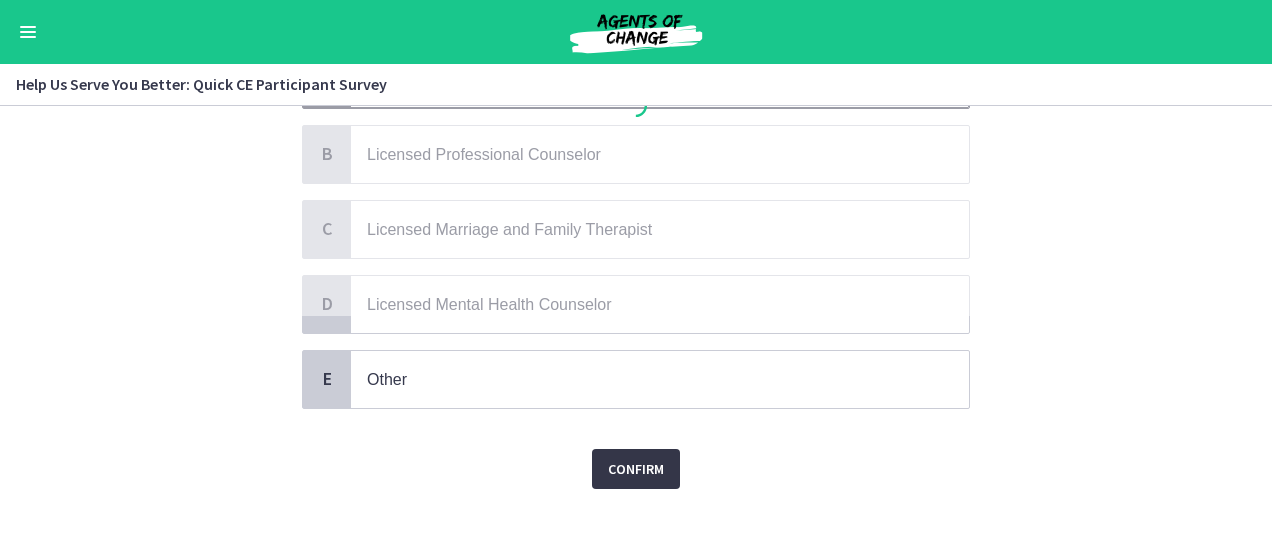 scroll, scrollTop: 0, scrollLeft: 0, axis: both 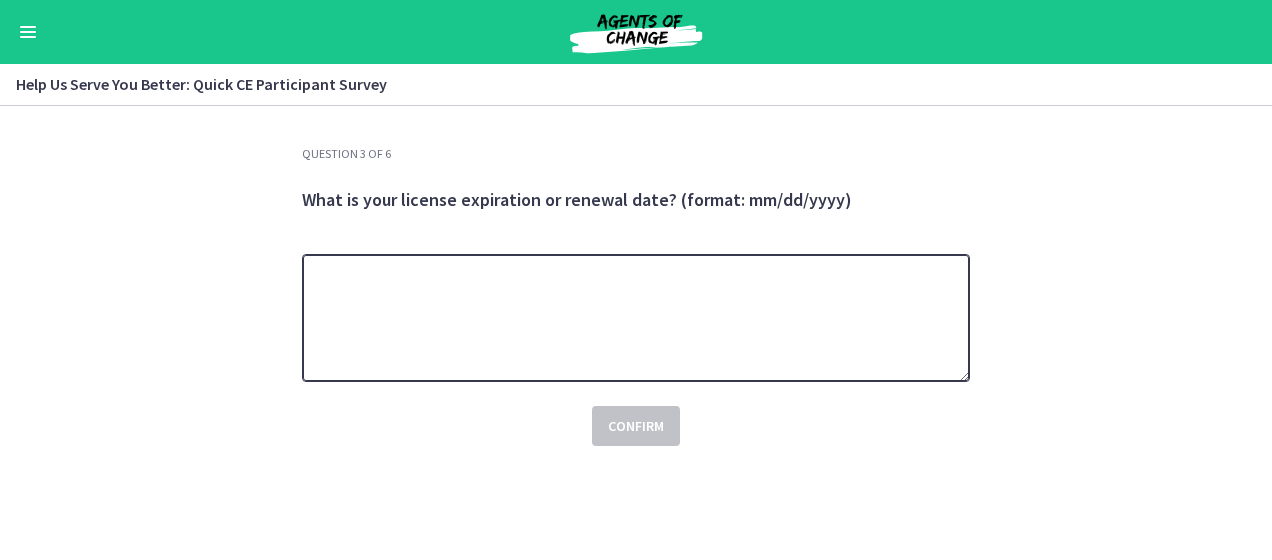 click at bounding box center [636, 318] 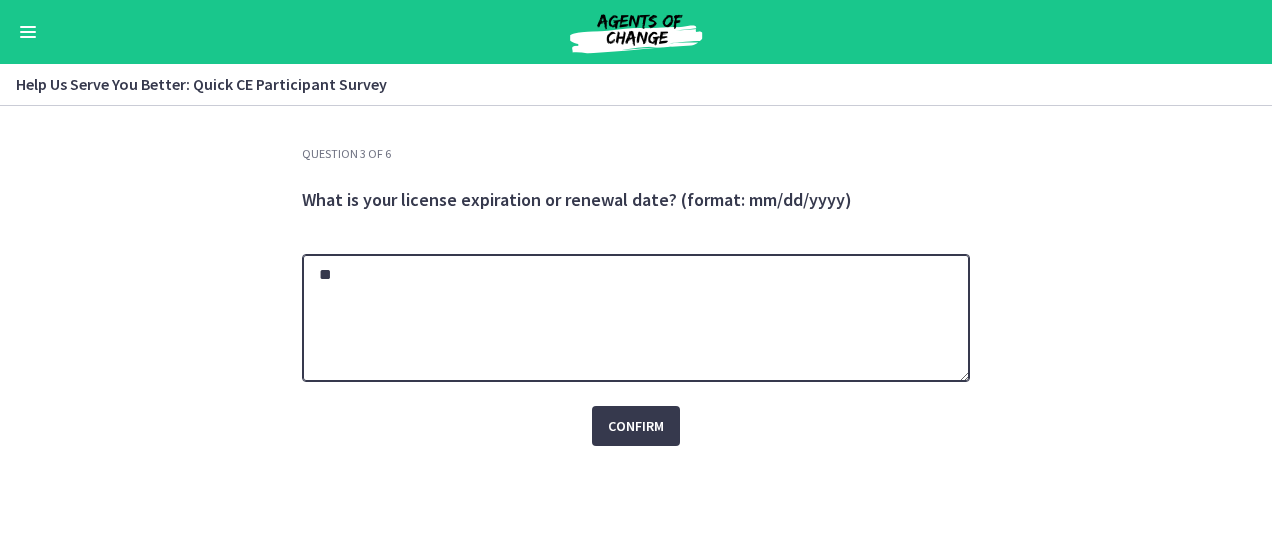 type on "*" 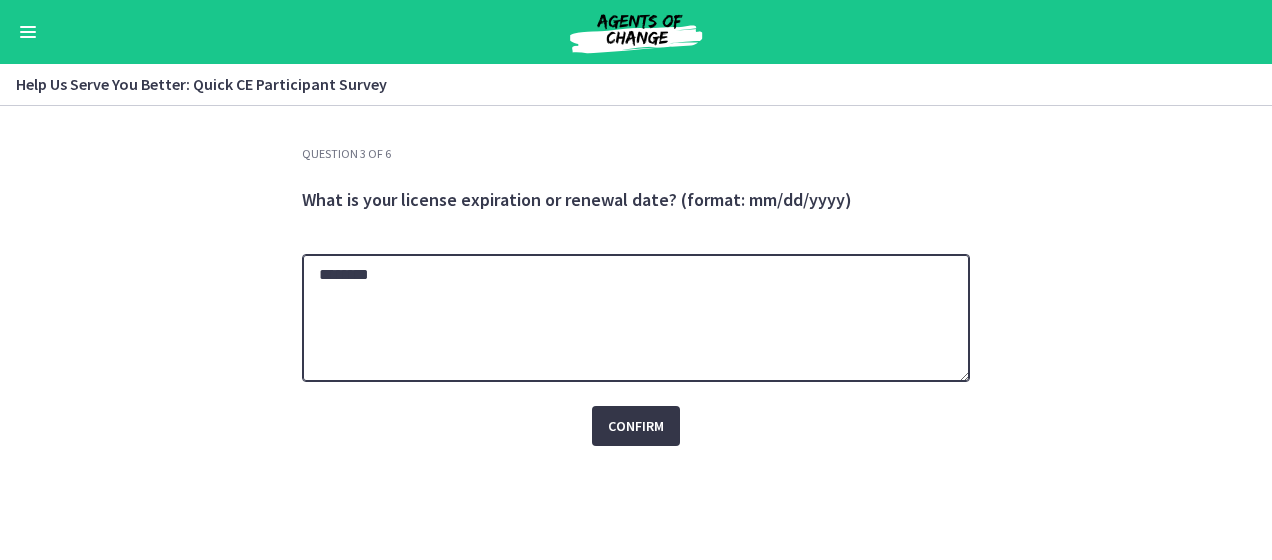 type on "********" 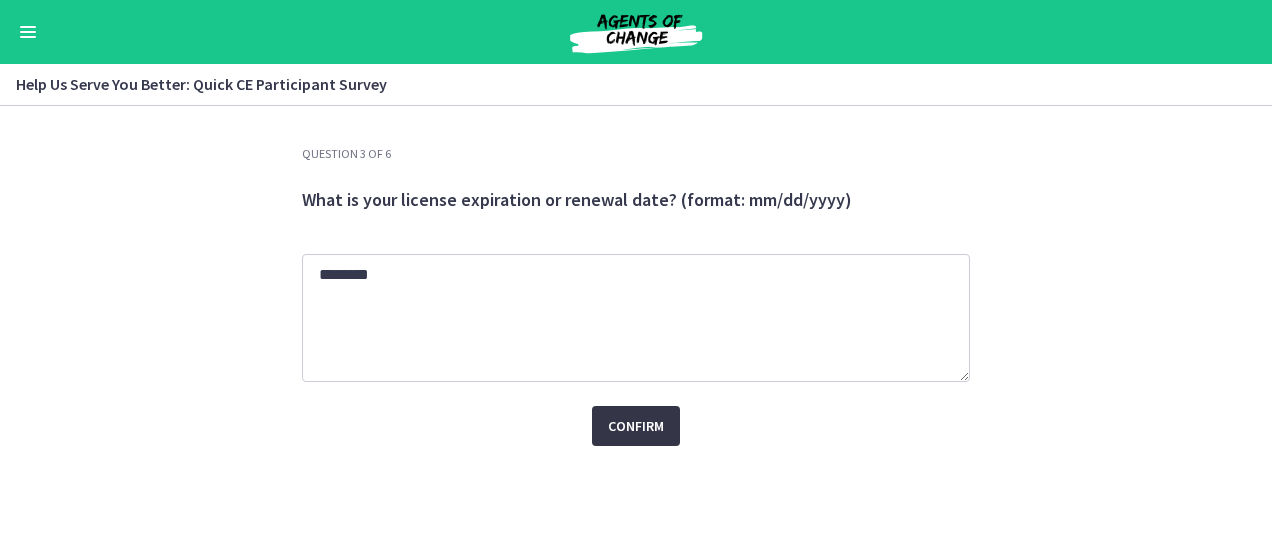 click on "Confirm" at bounding box center [636, 426] 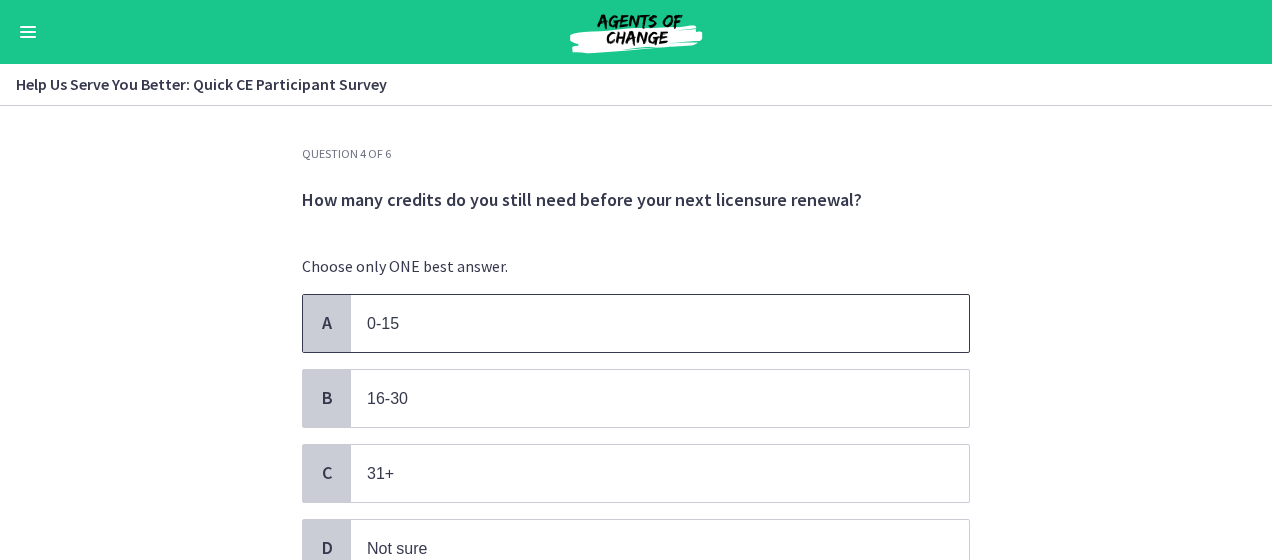 click on "0-15" at bounding box center [640, 323] 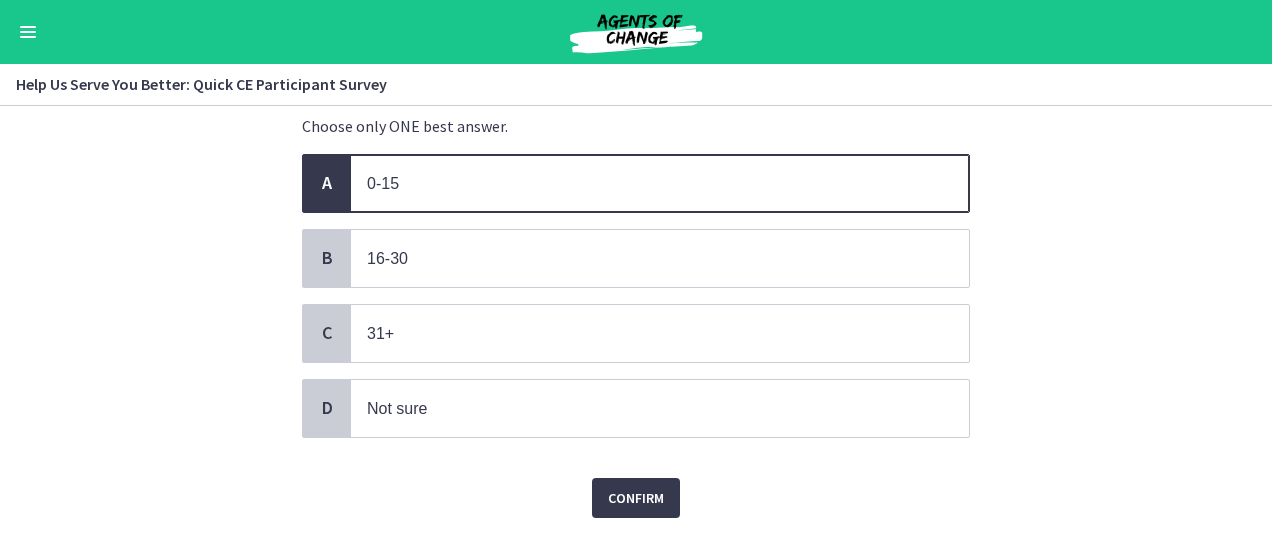 scroll, scrollTop: 171, scrollLeft: 0, axis: vertical 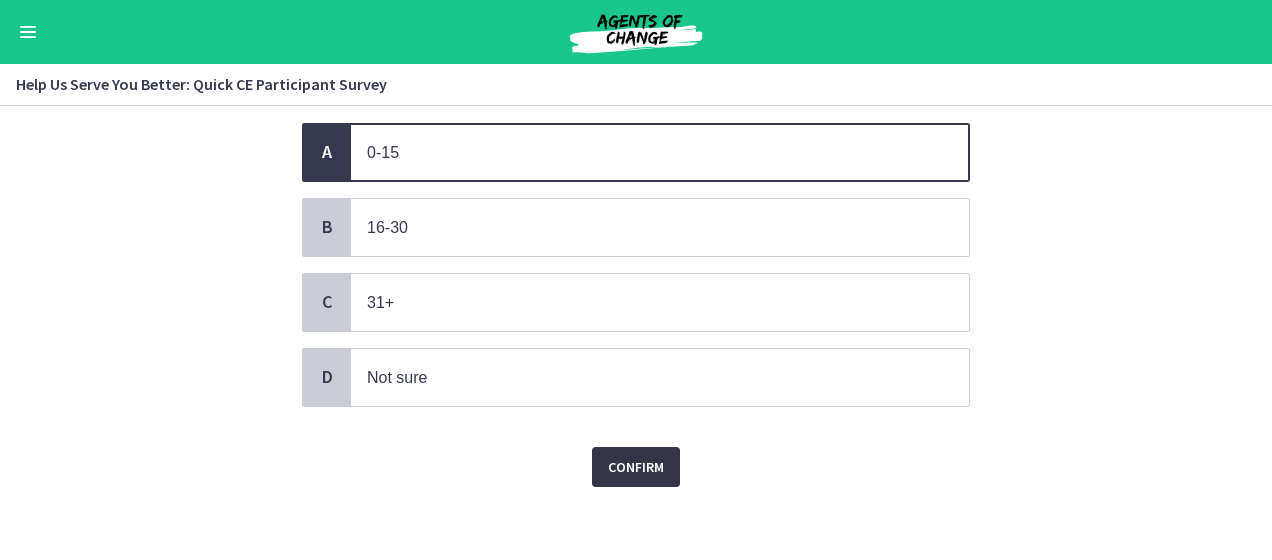 click on "Confirm" at bounding box center (636, 467) 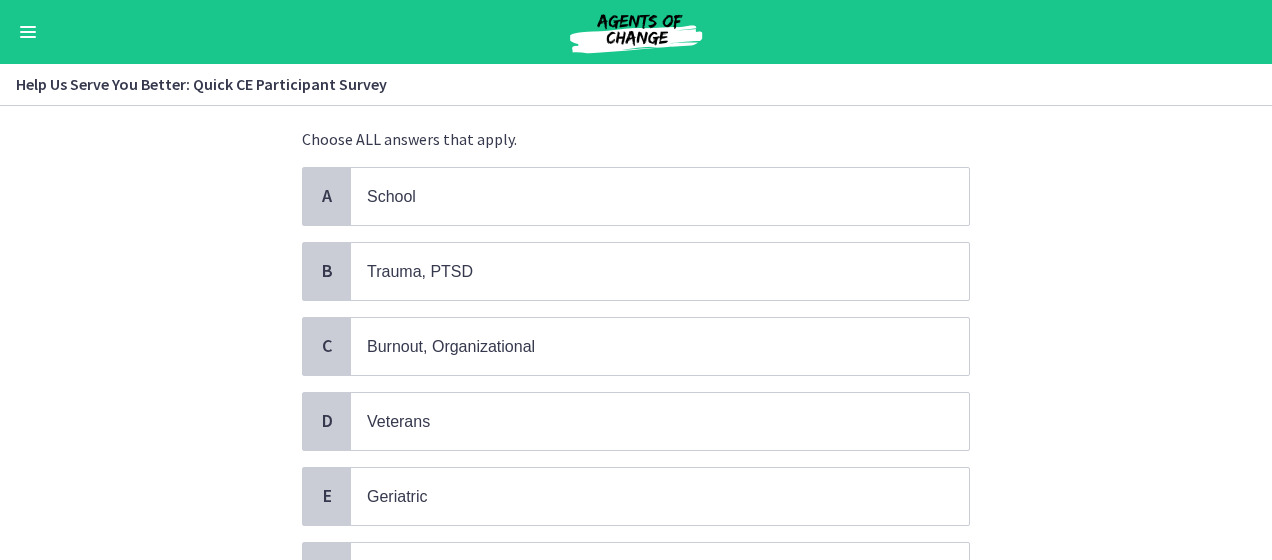scroll, scrollTop: 128, scrollLeft: 0, axis: vertical 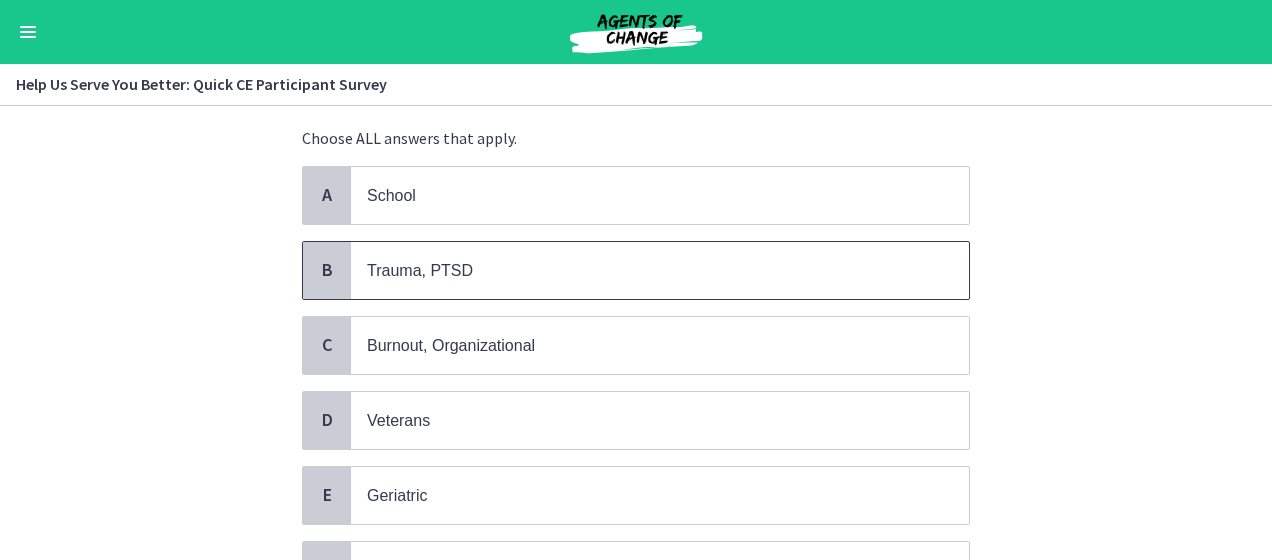 click on "Trauma, PTSD" at bounding box center [660, 270] 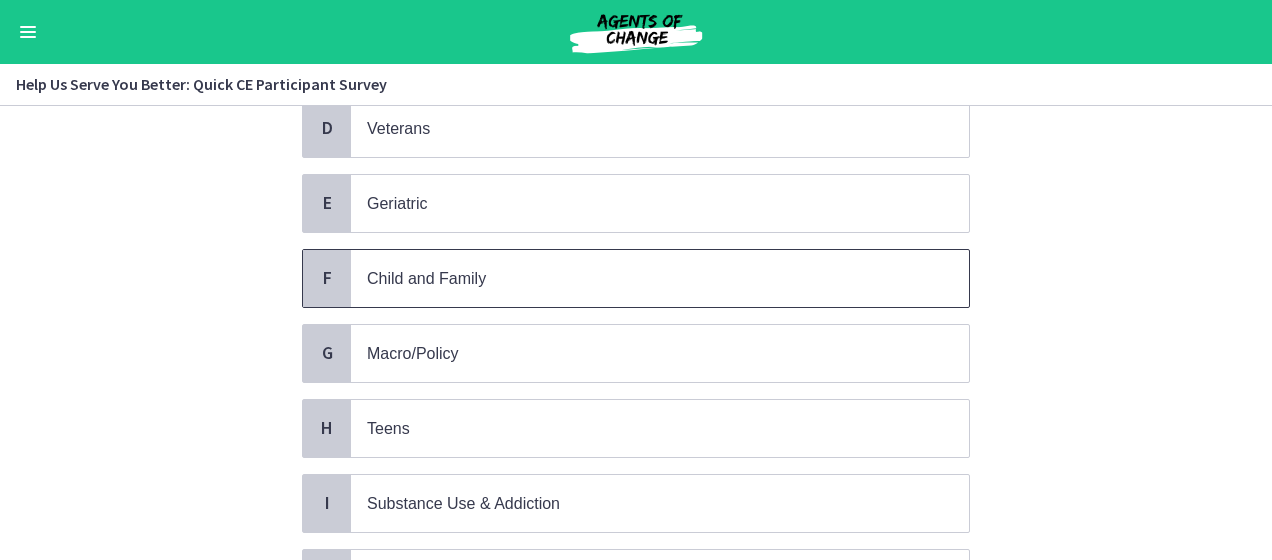 click on "Child and Family" at bounding box center (660, 278) 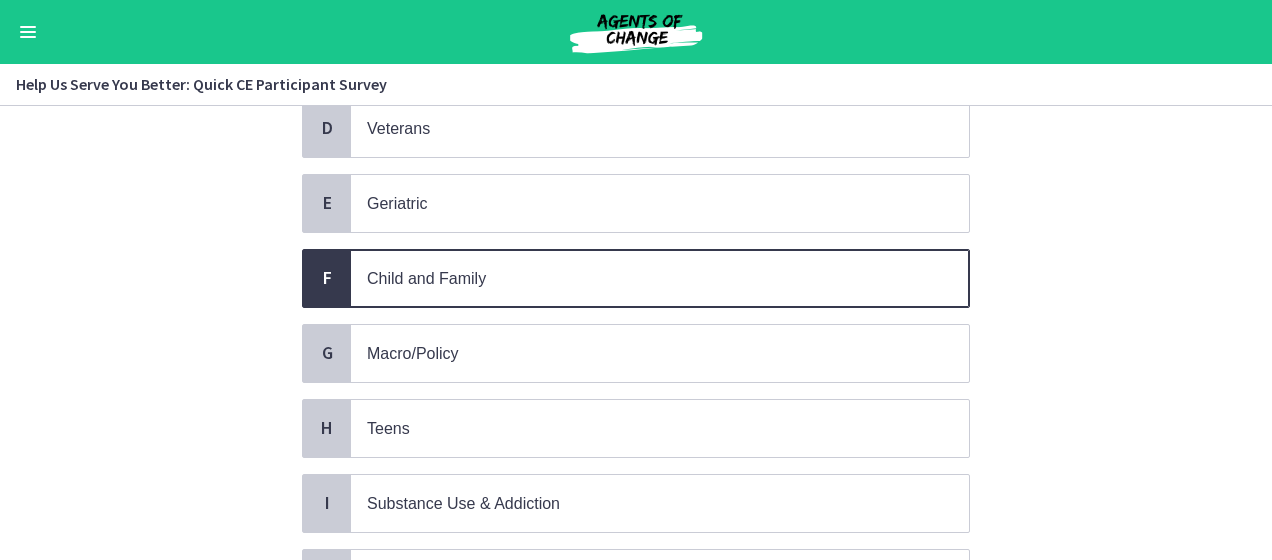 scroll, scrollTop: 582, scrollLeft: 0, axis: vertical 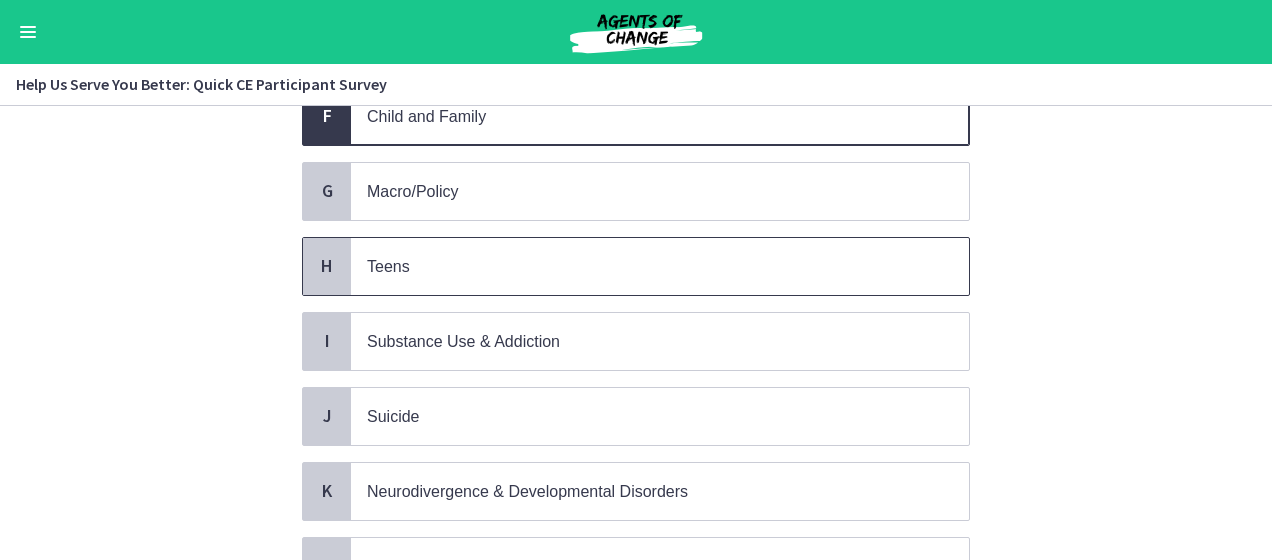 click on "Teens" at bounding box center (640, 266) 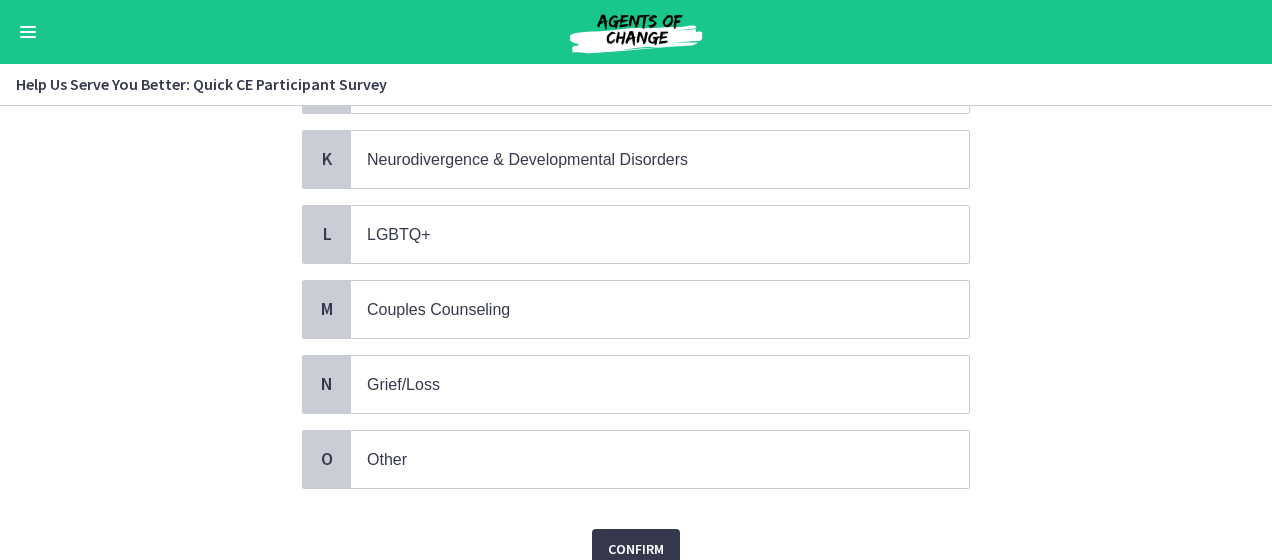 scroll, scrollTop: 915, scrollLeft: 0, axis: vertical 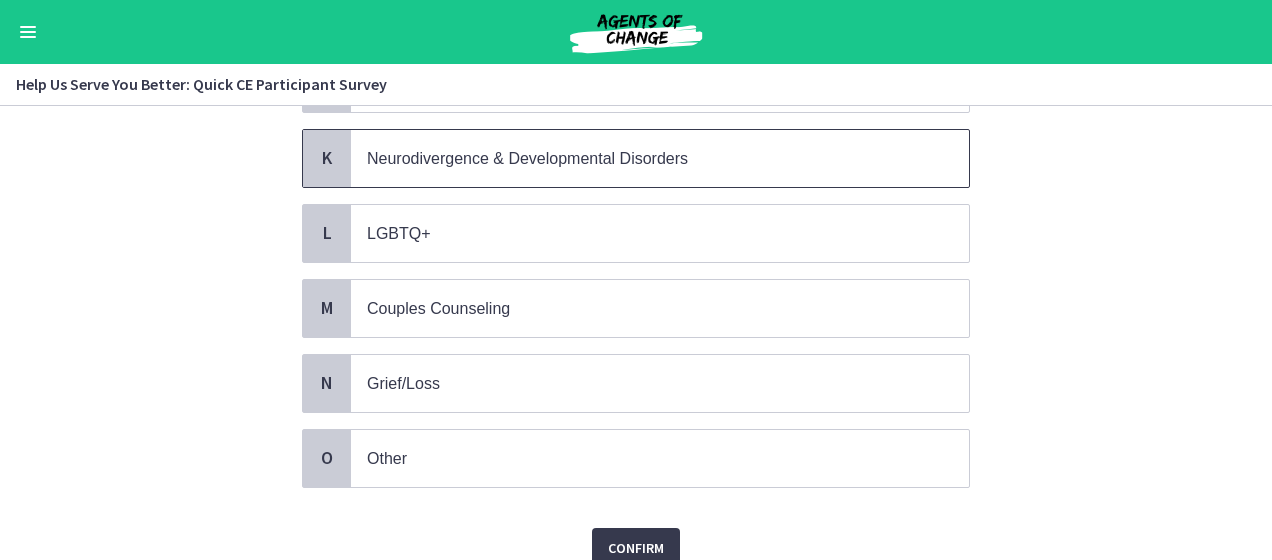 click on "Neurodivergence & Developmental Disorders" at bounding box center (527, 158) 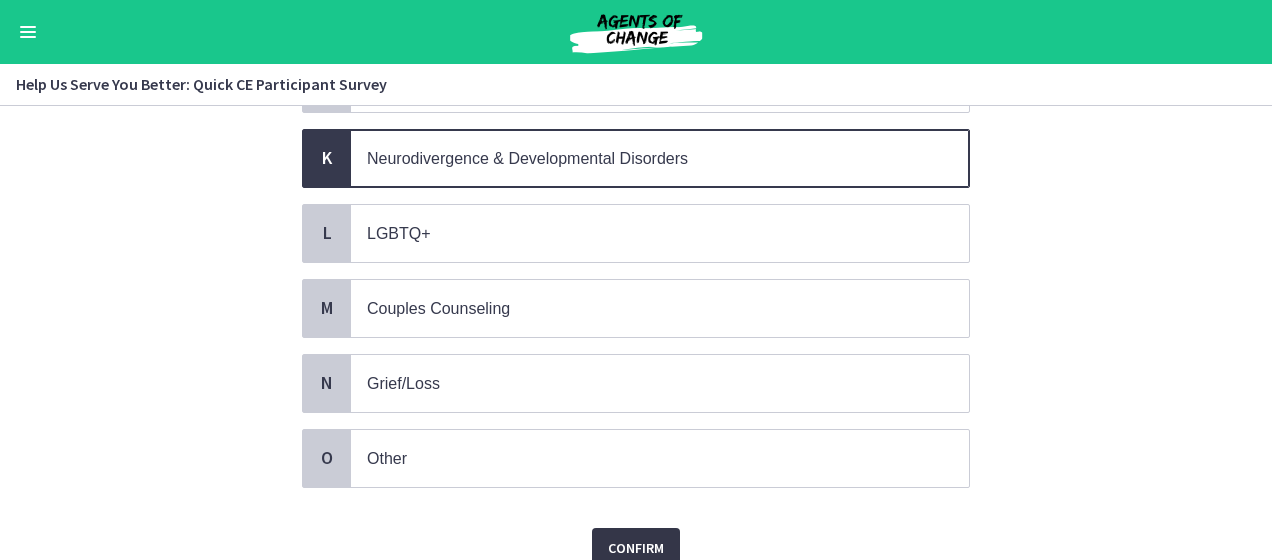 click on "Confirm" at bounding box center [636, 548] 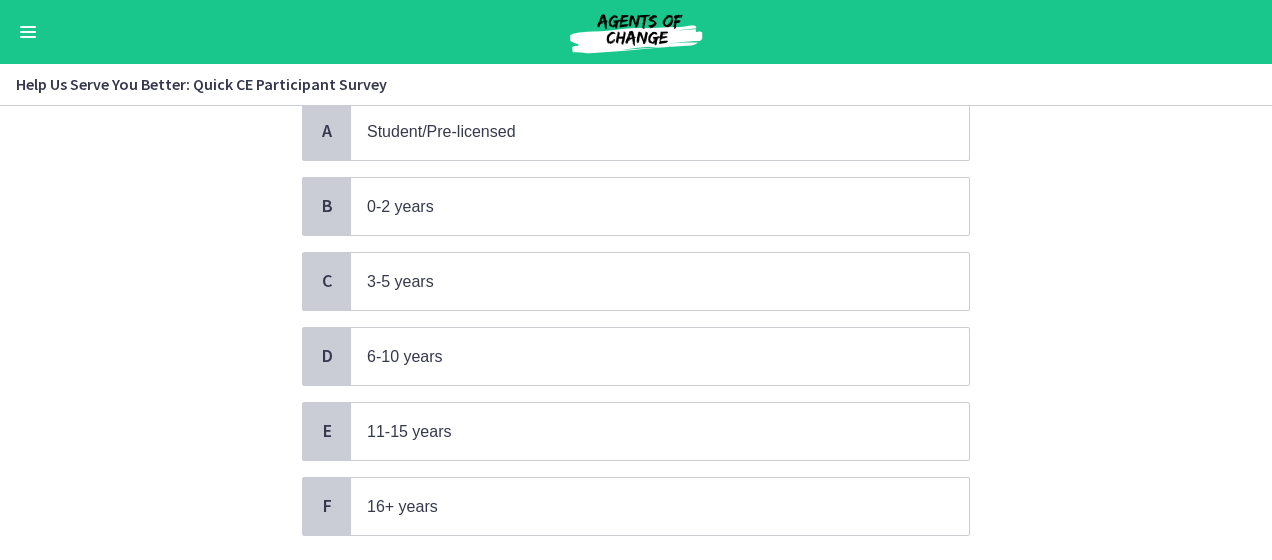 scroll, scrollTop: 194, scrollLeft: 0, axis: vertical 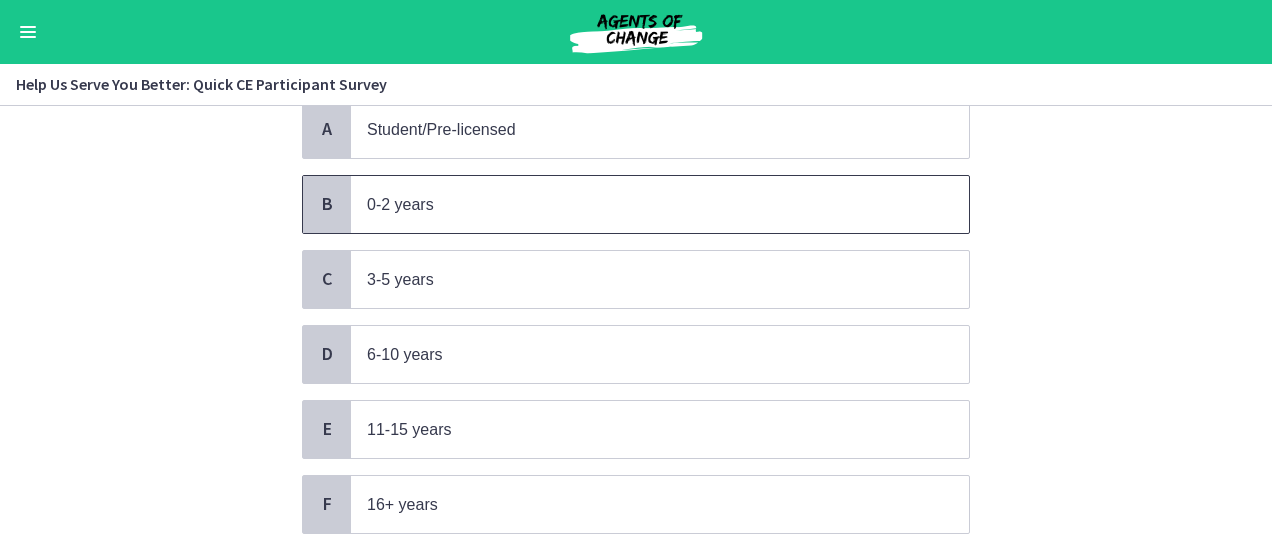 click on "0-2 years" at bounding box center (660, 204) 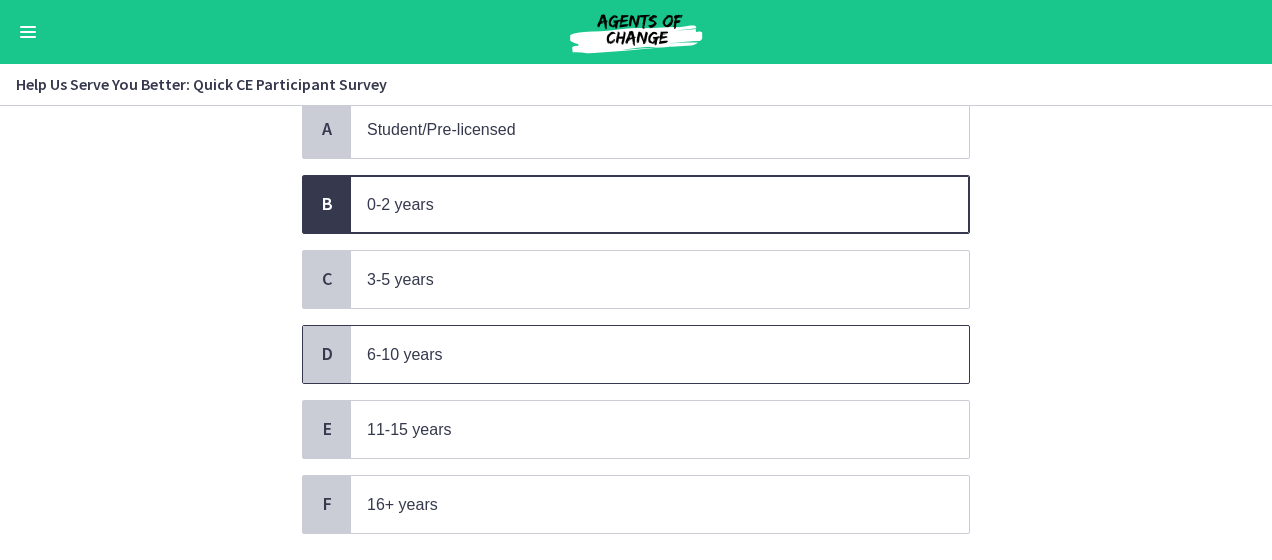 scroll, scrollTop: 318, scrollLeft: 0, axis: vertical 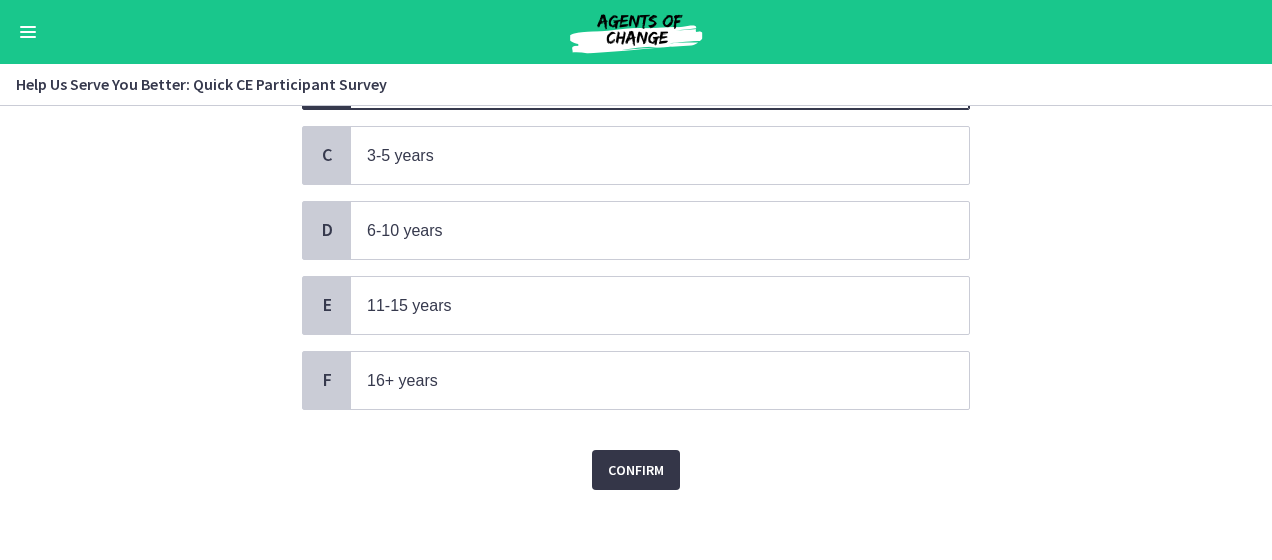 click on "Confirm" at bounding box center [636, 470] 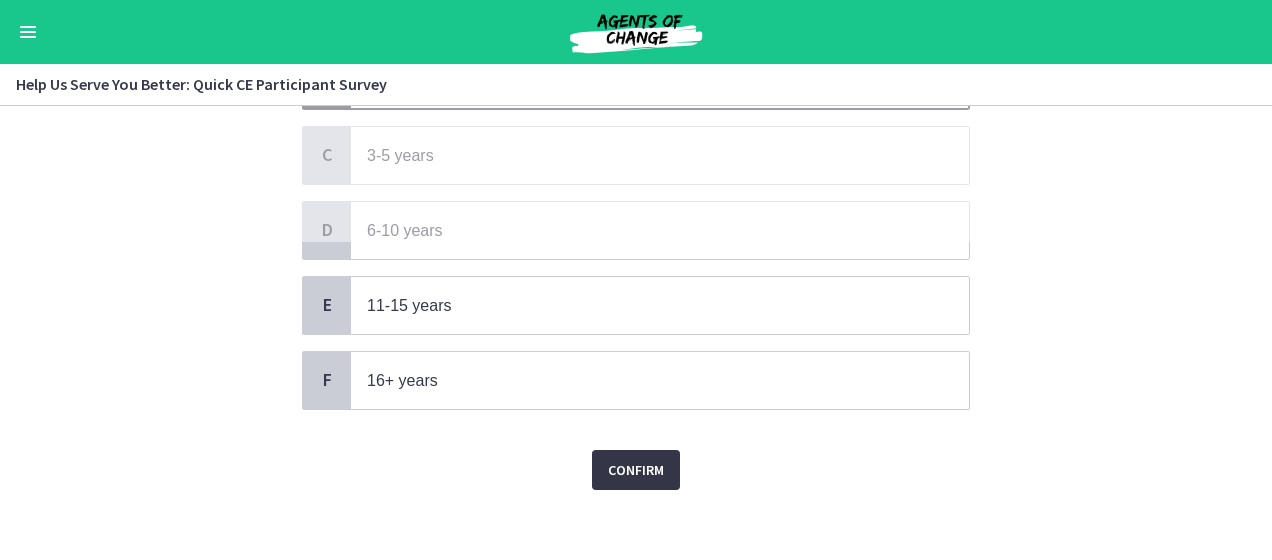 scroll, scrollTop: 0, scrollLeft: 0, axis: both 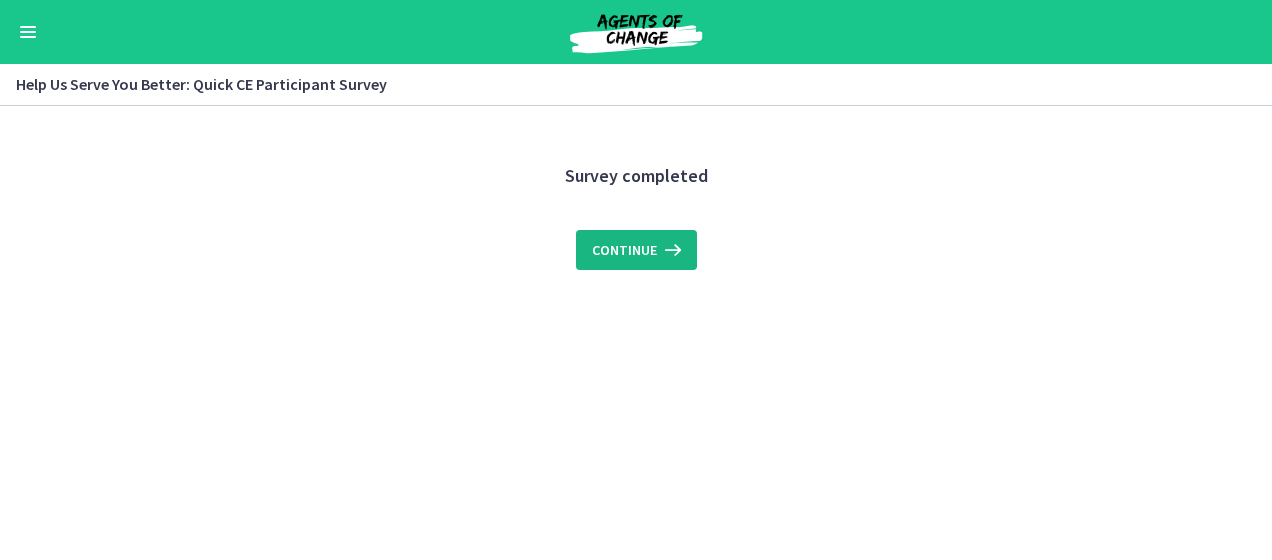 click on "Continue" at bounding box center (624, 250) 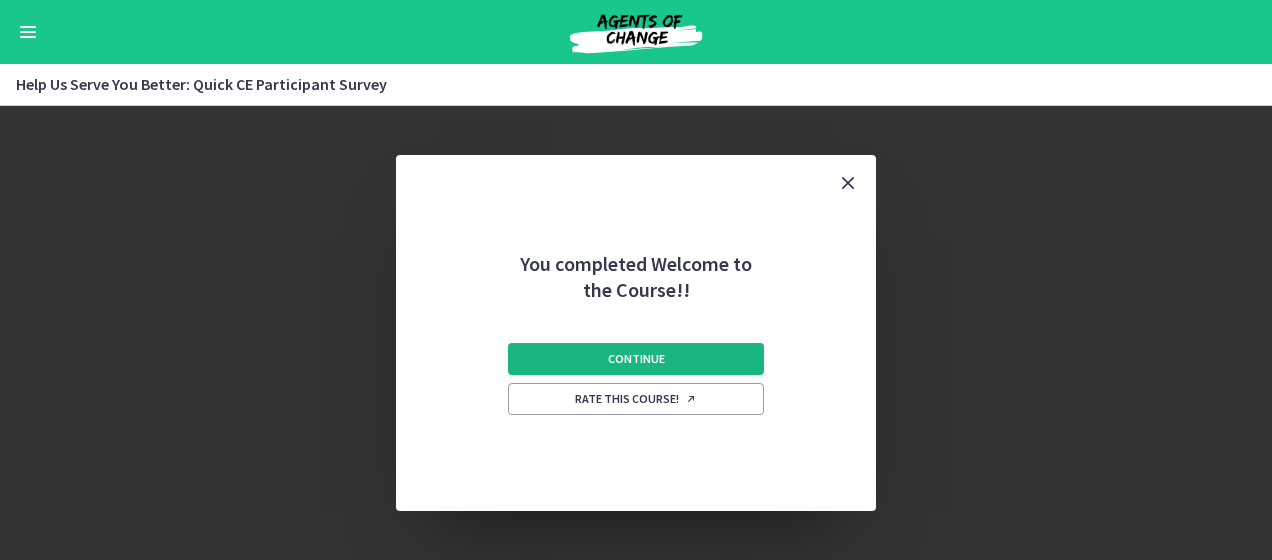 click on "Continue" at bounding box center [636, 359] 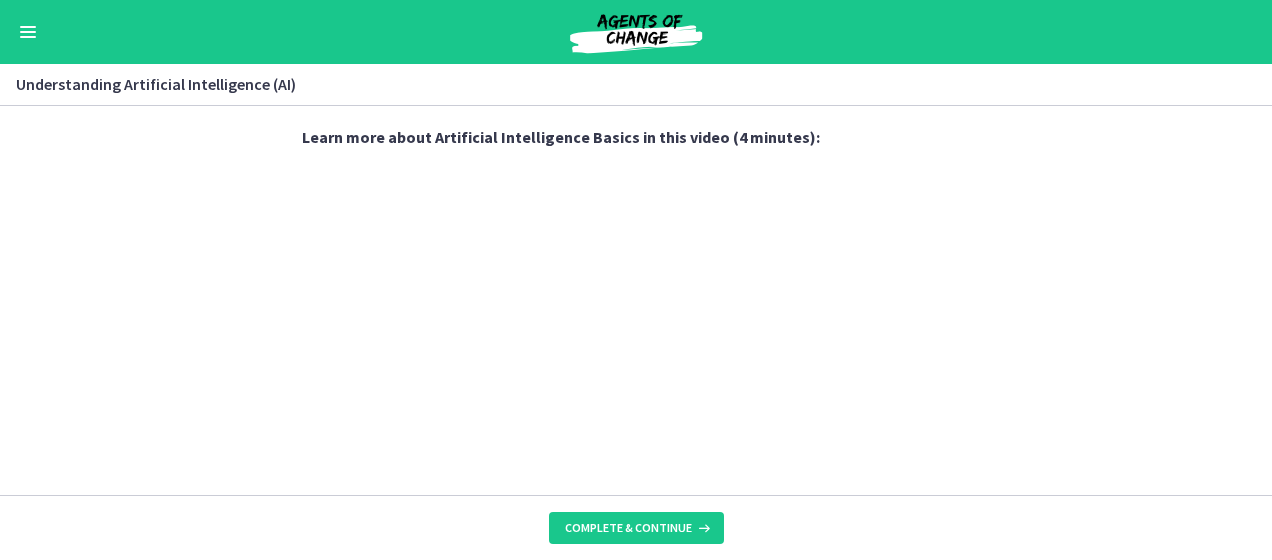 scroll, scrollTop: 1081, scrollLeft: 0, axis: vertical 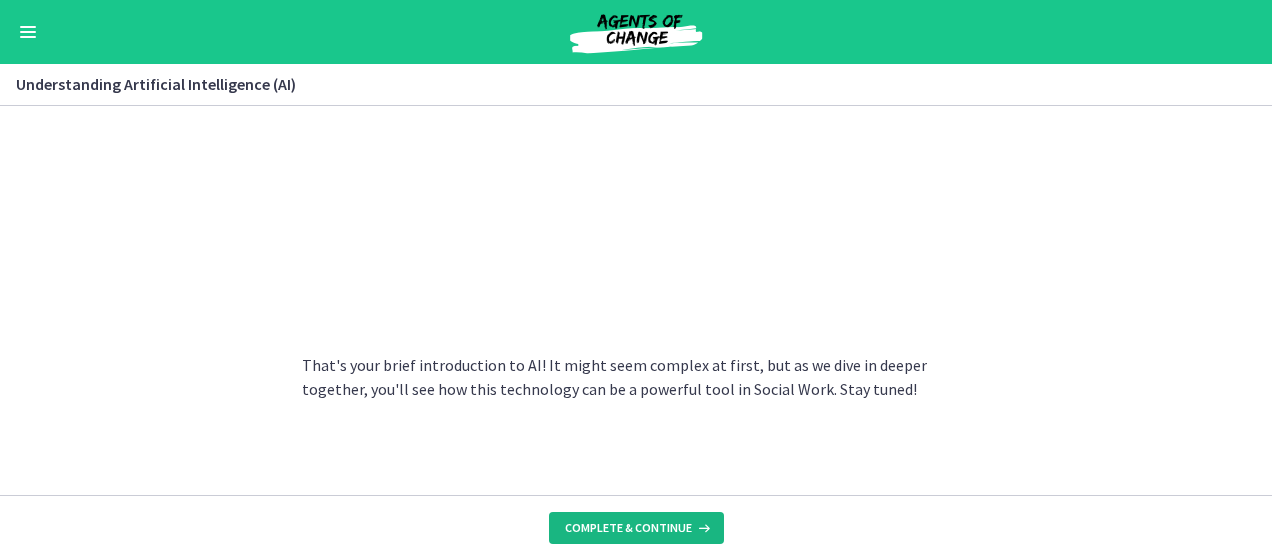 click at bounding box center (702, 528) 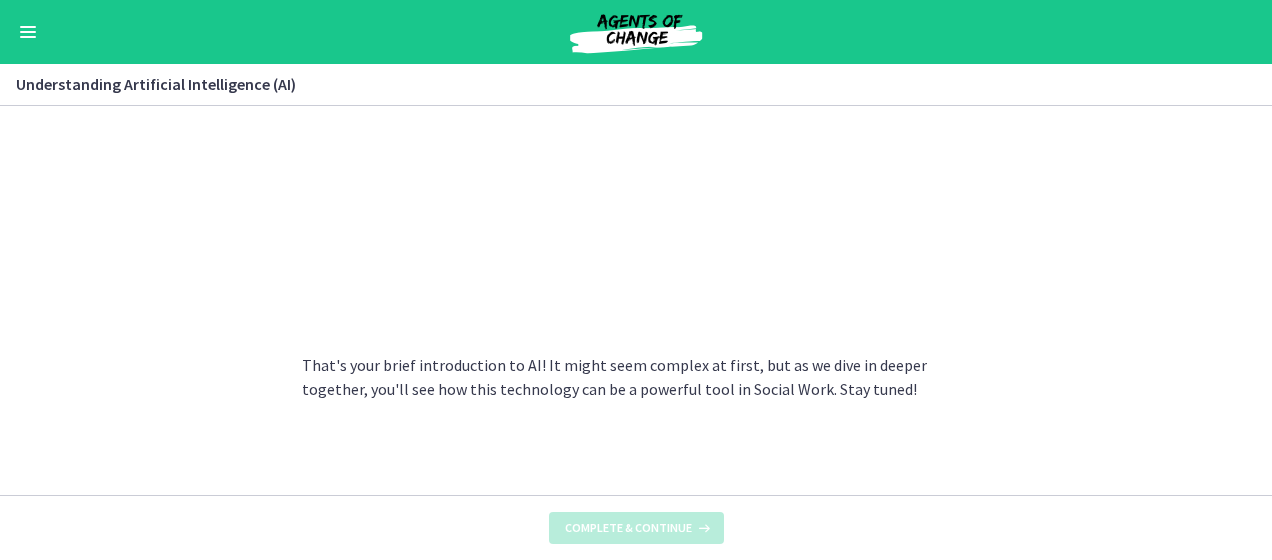 scroll, scrollTop: 0, scrollLeft: 0, axis: both 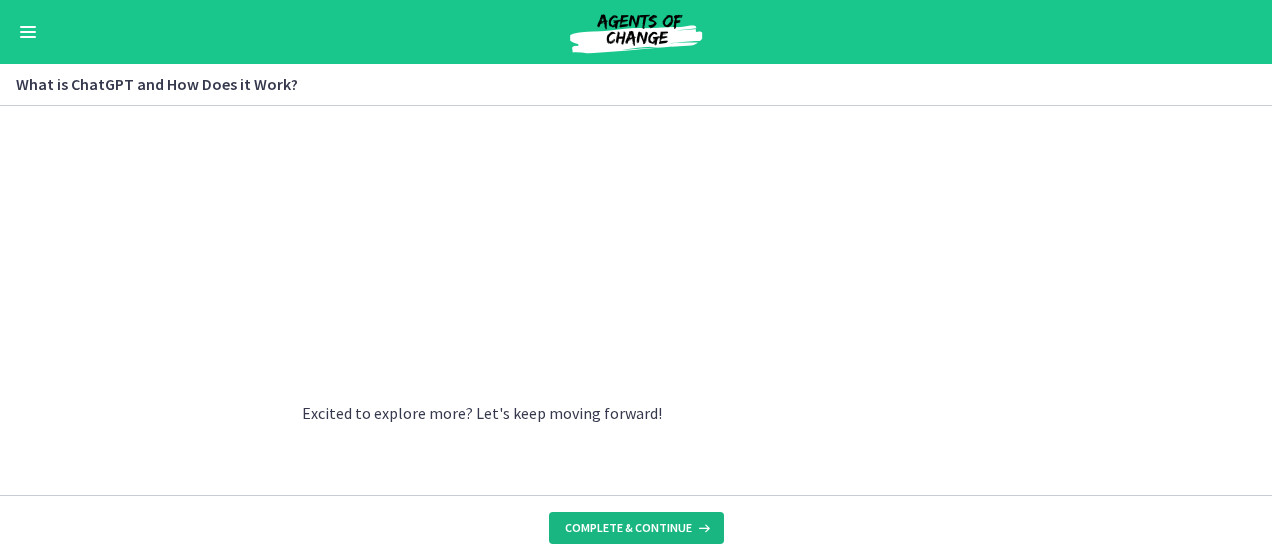 click on "Complete & continue" at bounding box center [628, 528] 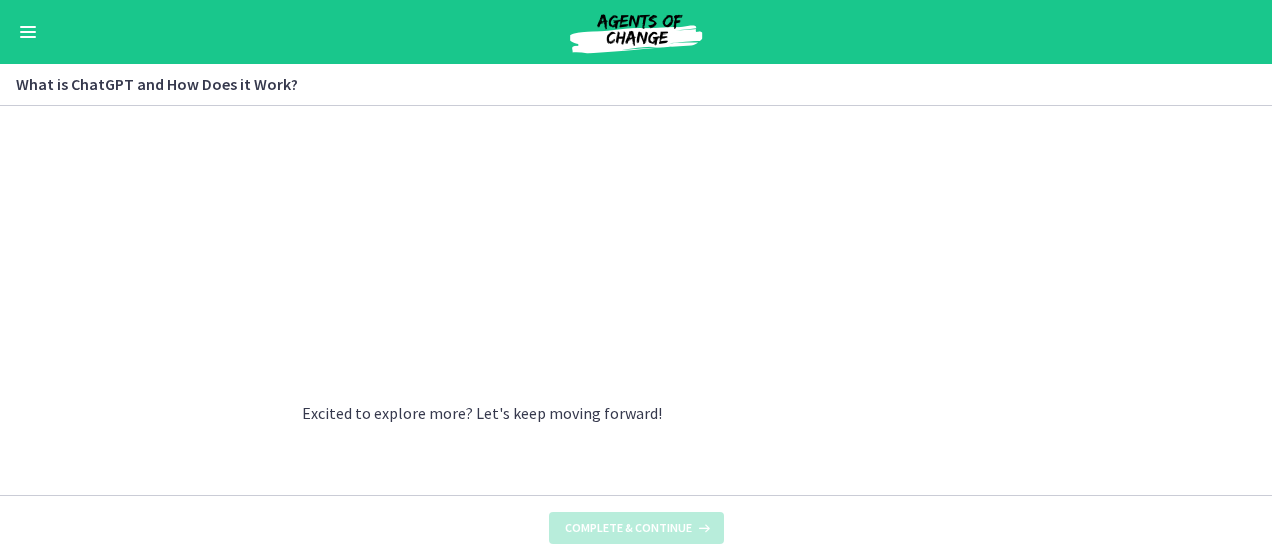 scroll, scrollTop: 0, scrollLeft: 0, axis: both 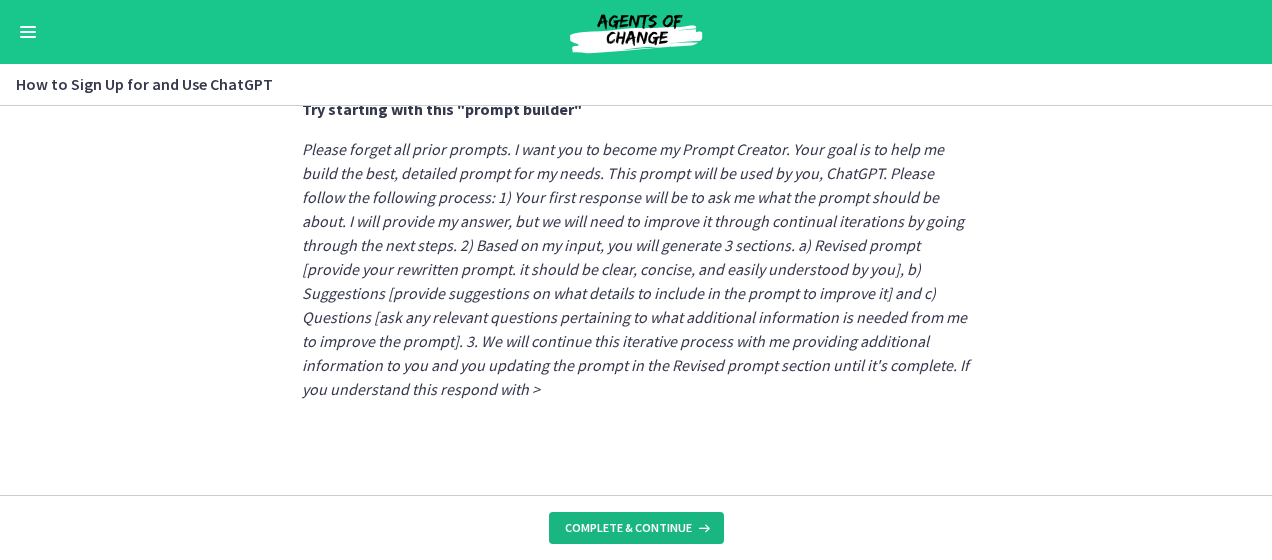 click on "Complete & continue" at bounding box center [628, 528] 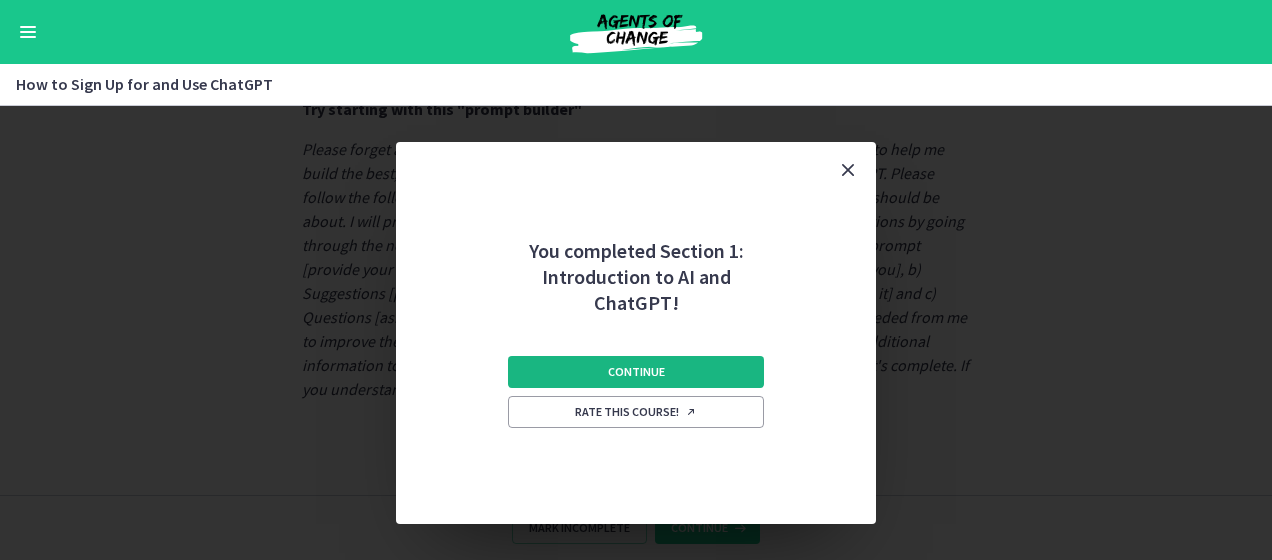 click on "Continue" at bounding box center [636, 372] 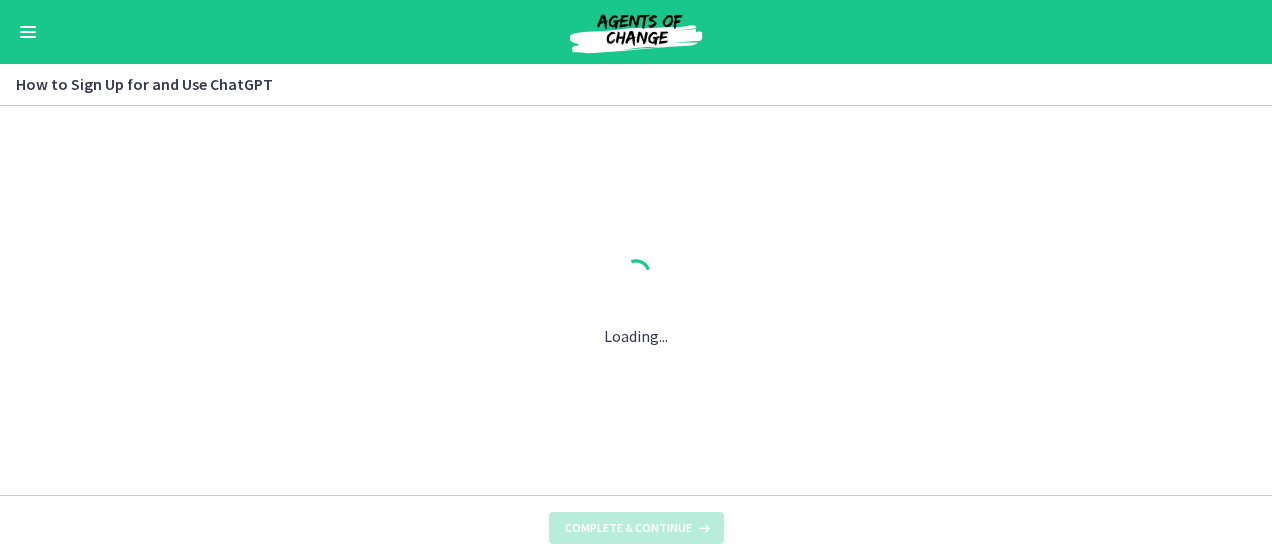 scroll, scrollTop: 0, scrollLeft: 0, axis: both 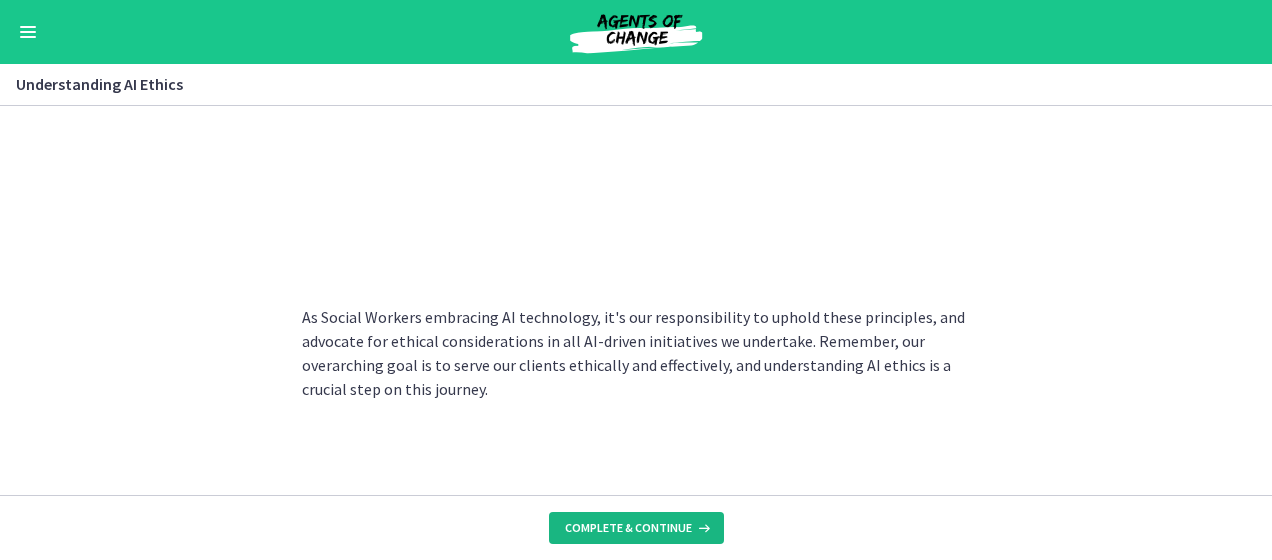 click on "Complete & continue" at bounding box center (636, 528) 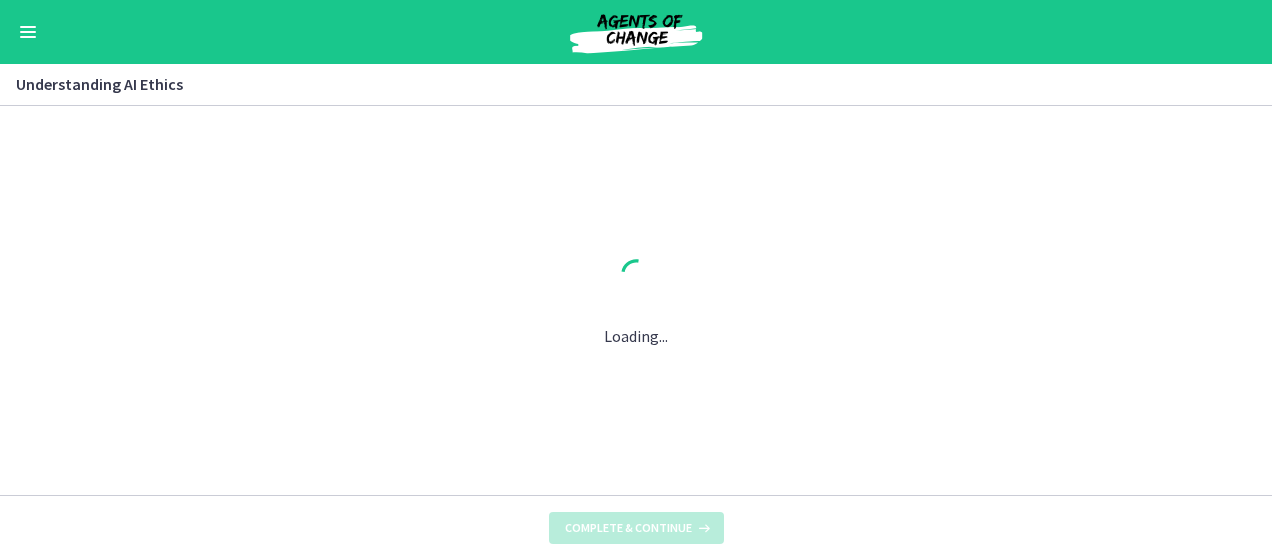 scroll, scrollTop: 0, scrollLeft: 0, axis: both 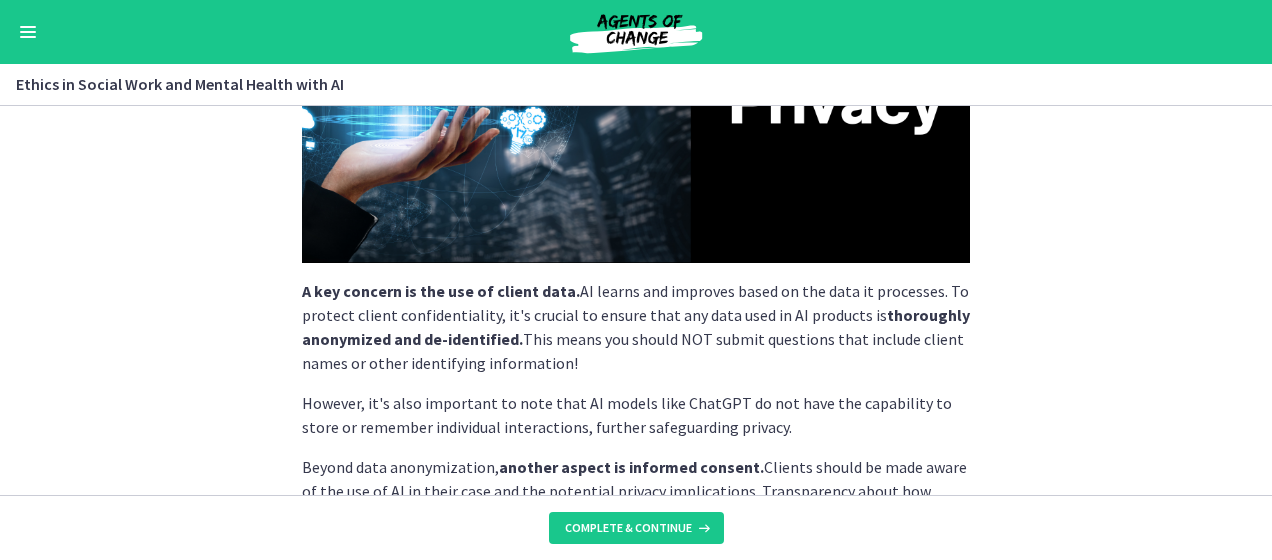 click on "Social Workers are often privy to personal, sensitive information about our clients. The principle of confidentiality is a cornerstone of the practice, as it fosters trust and respect between Social Workers and clients.
When incorporating AI technologies, like ChatGPT, into our practice, we need to consider the implications for privacy and confidentiality. Even though these technologies can facilitate our work, they also pose potential and serious risks.
A key concern is the use of client data.  AI learns and improves based on the data it processes. To protect client confidentiality, it's crucial to ensure that any data used in AI products is  thoroughly anonymized and de-identified.  This means you should NOT submit questions that include client names or other identifying information!
However, it's also important to note that AI models like ChatGPT do not have the capability to store or remember individual interactions, further safeguarding privacy.
Beyond data anonymization," at bounding box center (636, 187) 